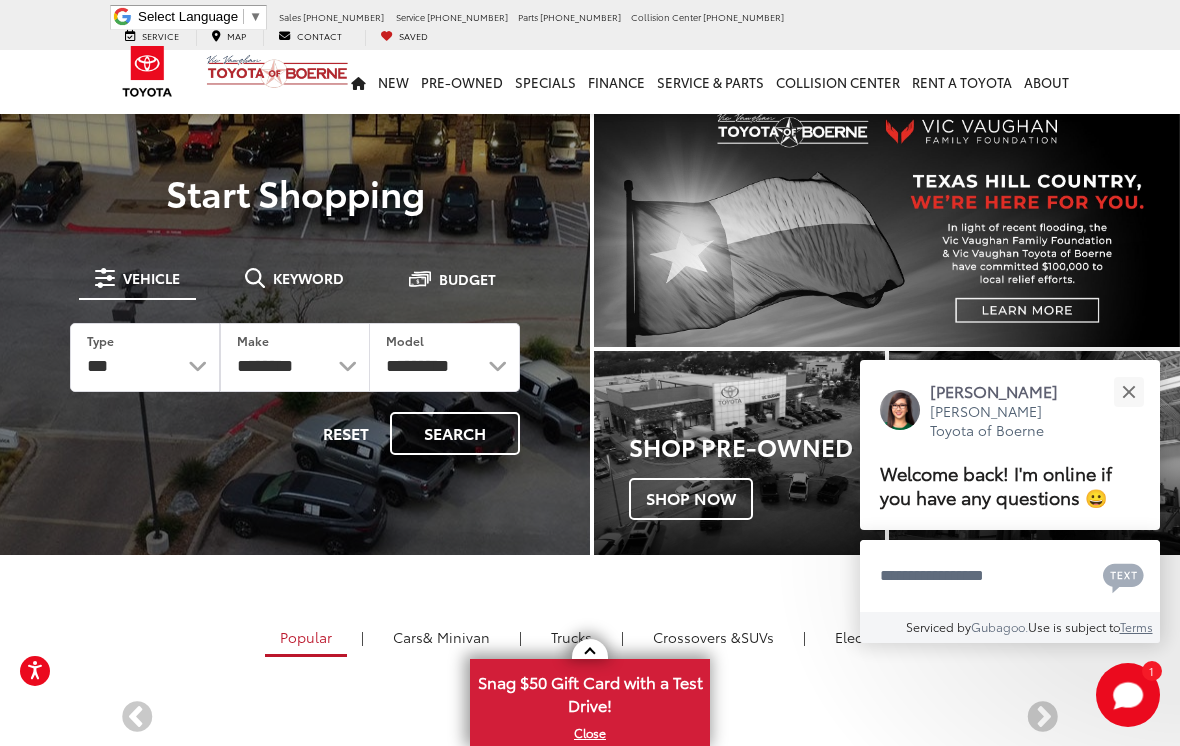 scroll, scrollTop: 74, scrollLeft: 0, axis: vertical 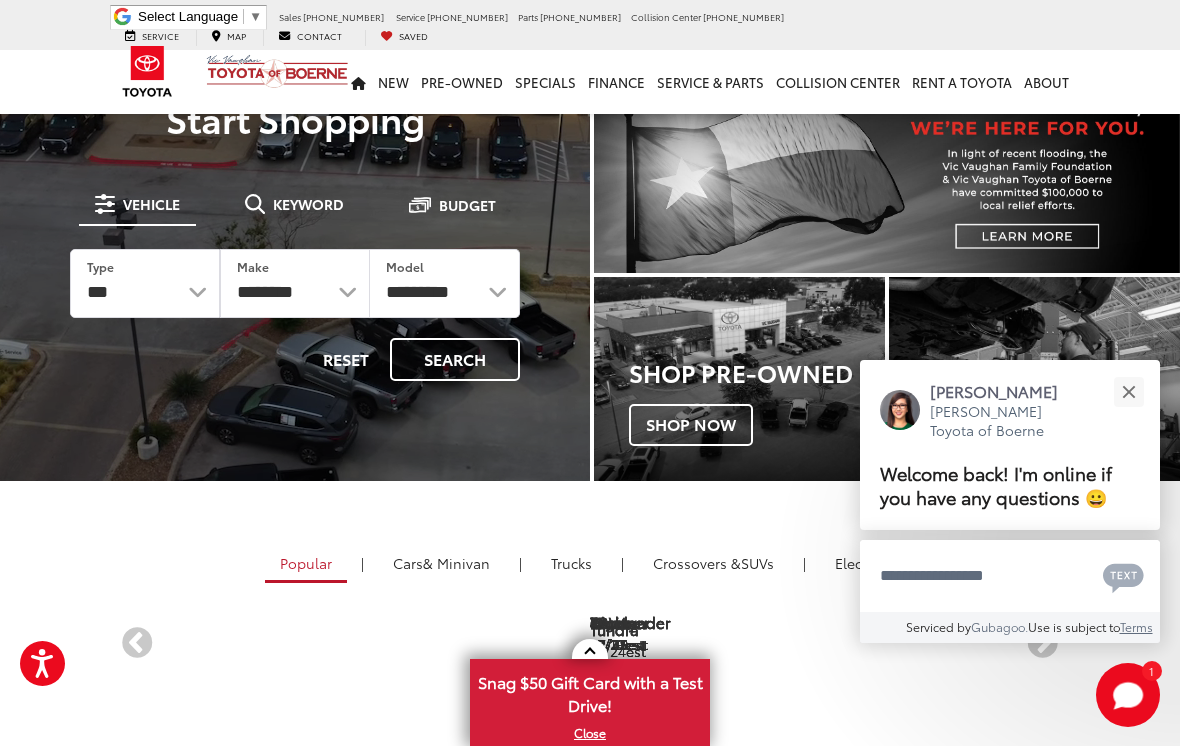 click at bounding box center [1128, 391] 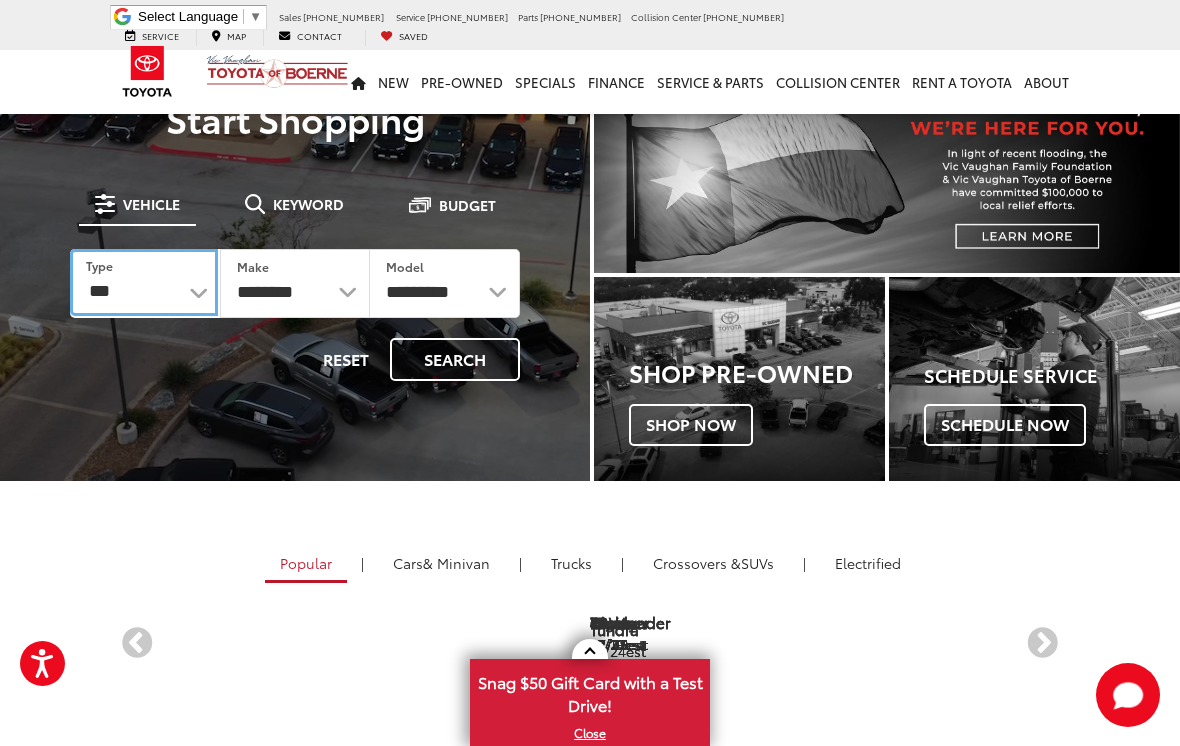 click on "***
***
****
*********" at bounding box center (144, 282) 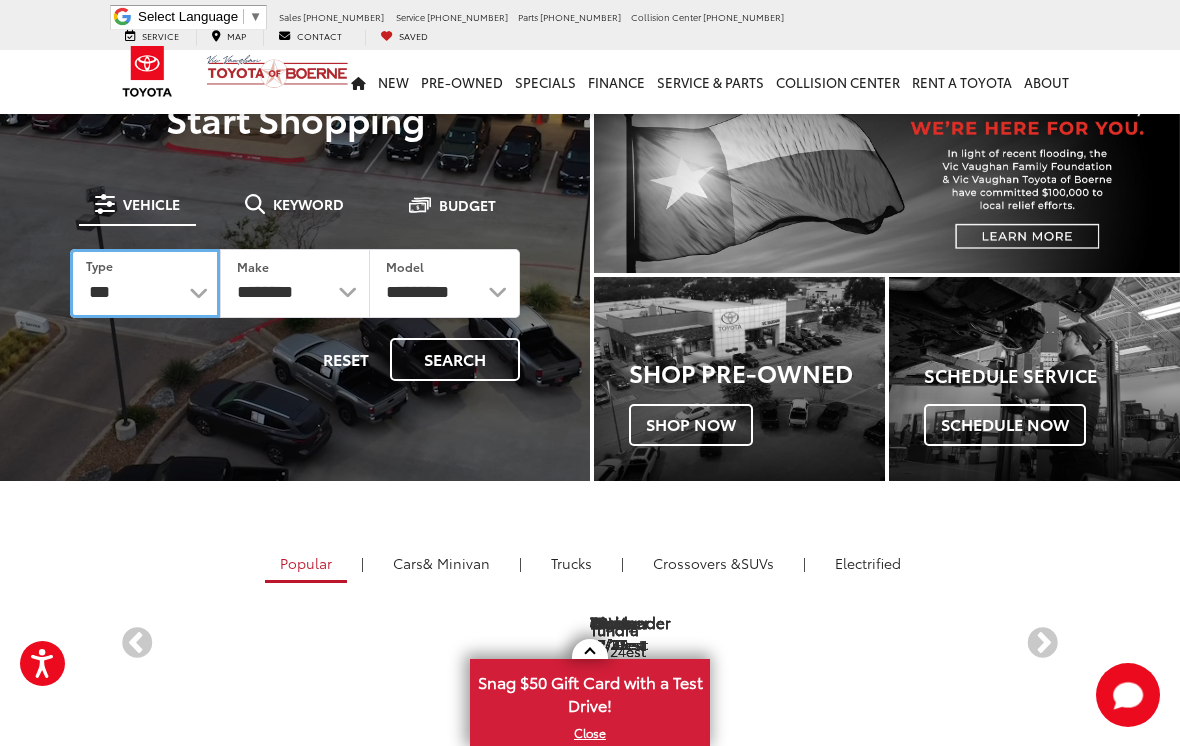 select on "******" 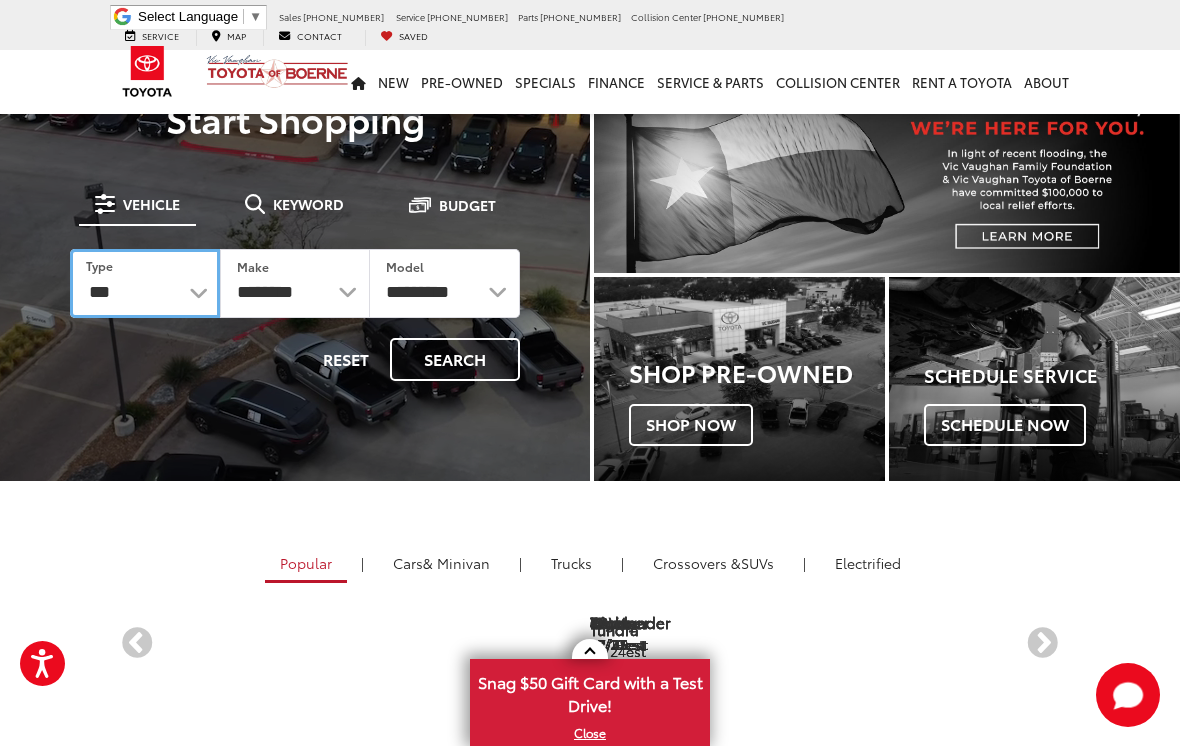 select on "******" 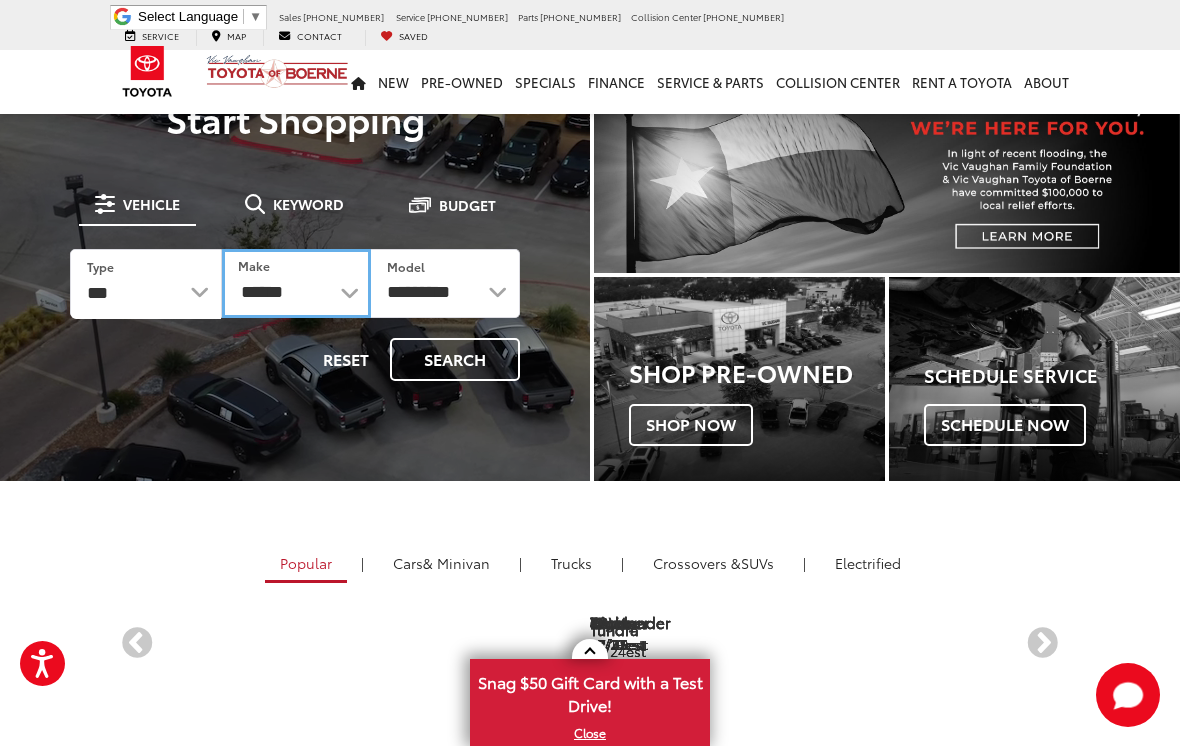 click on "******** ******" at bounding box center (296, 283) 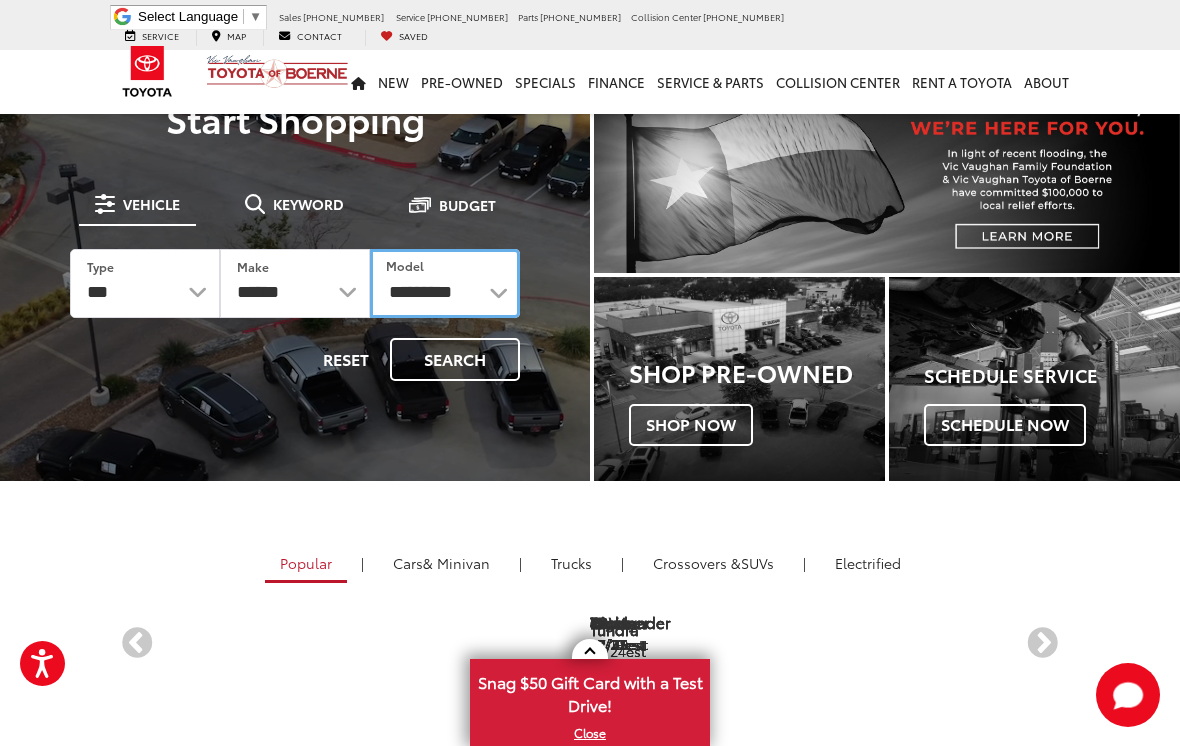 click on "**********" at bounding box center [445, 283] 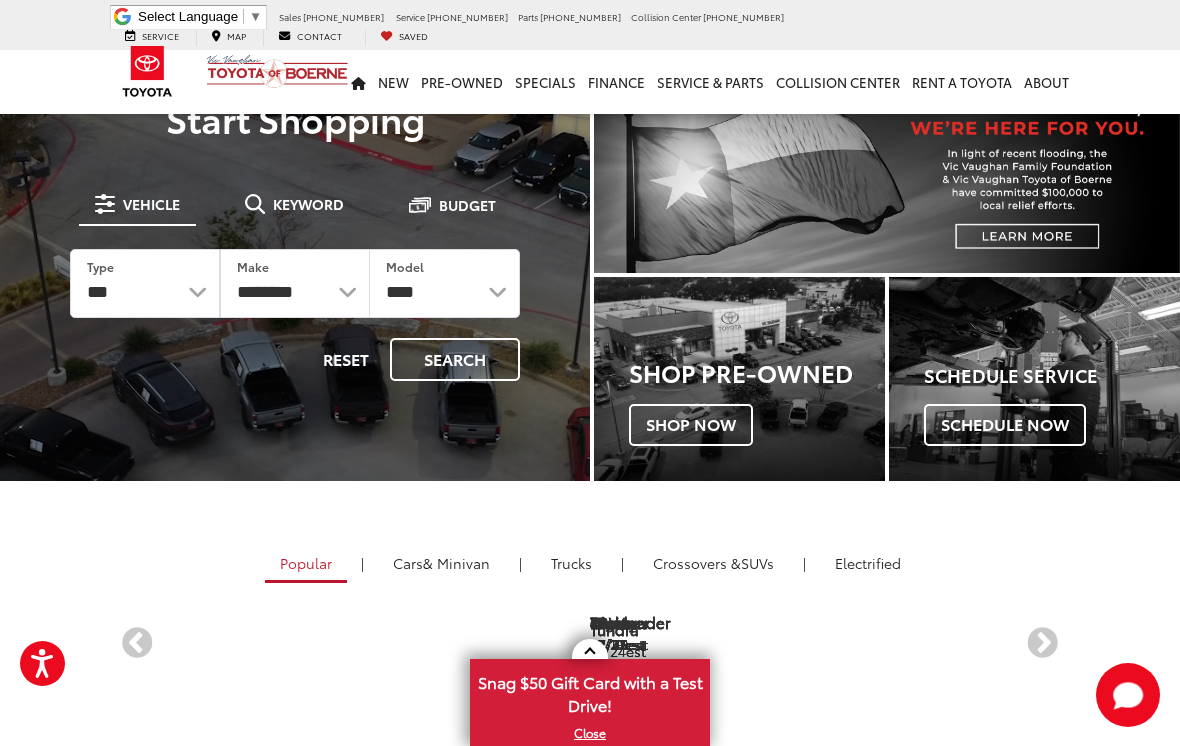 click on "Search" at bounding box center [455, 359] 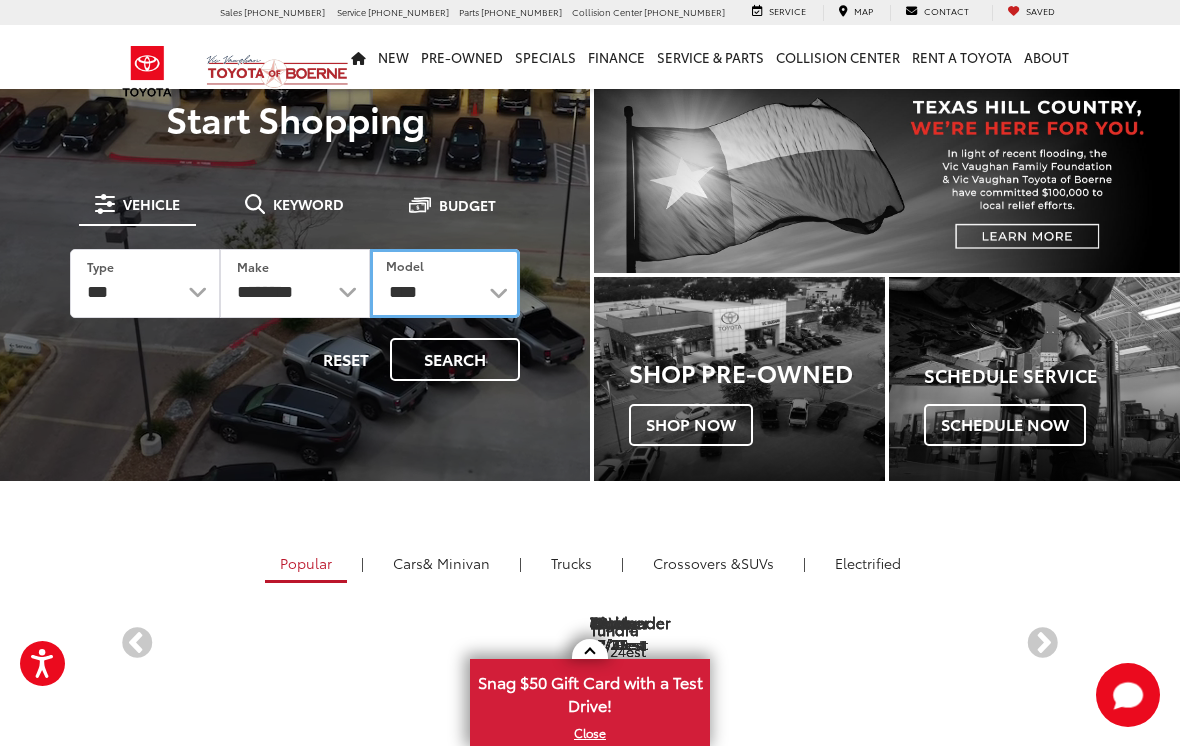 click on "**********" at bounding box center [445, 283] 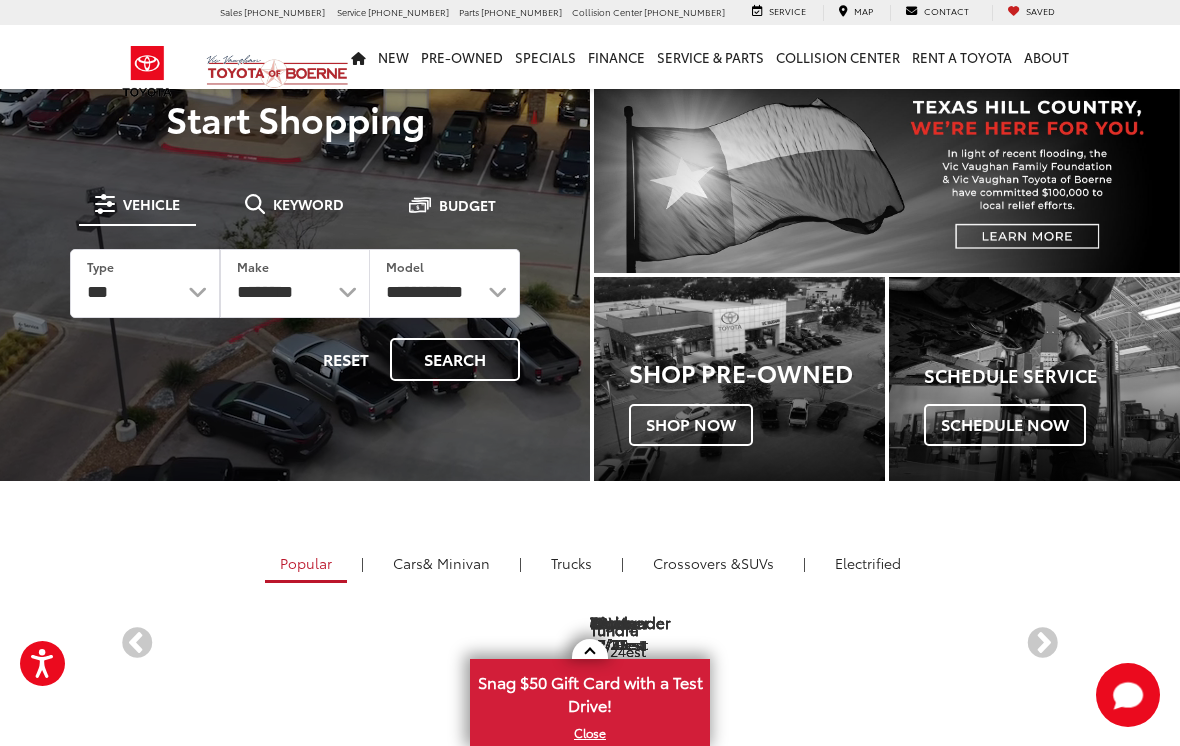 click on "Search" at bounding box center (455, 359) 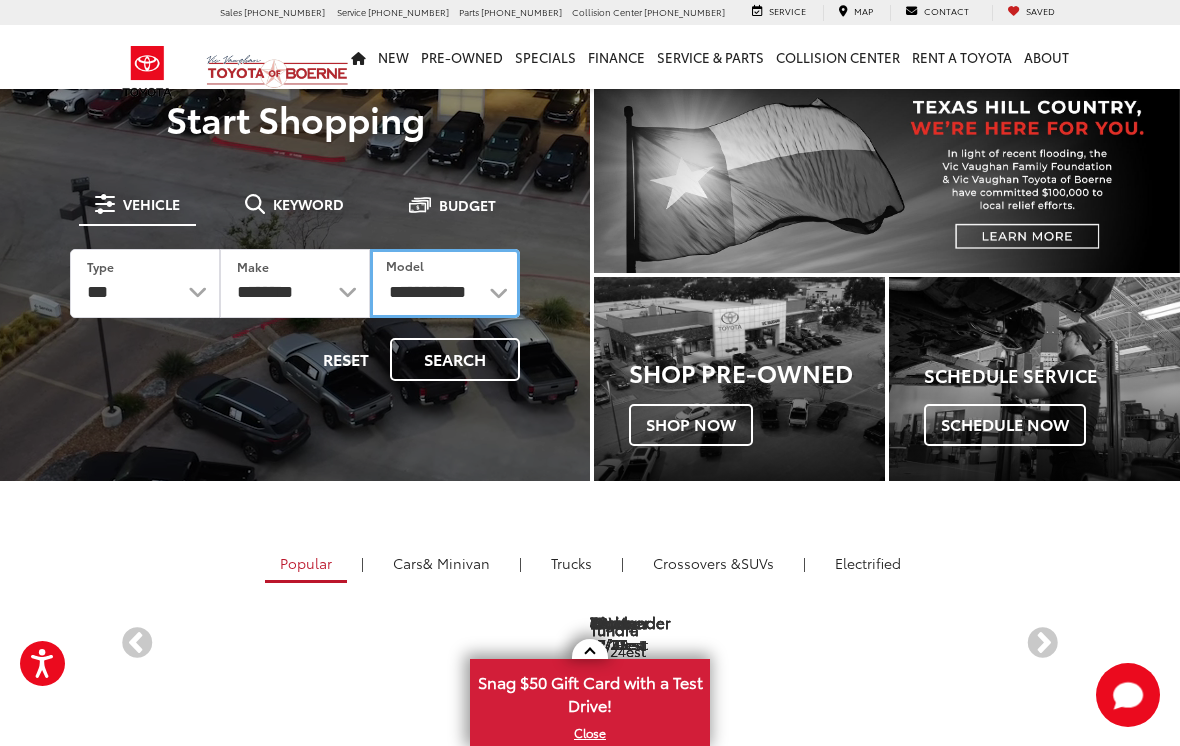 click on "**********" at bounding box center [445, 283] 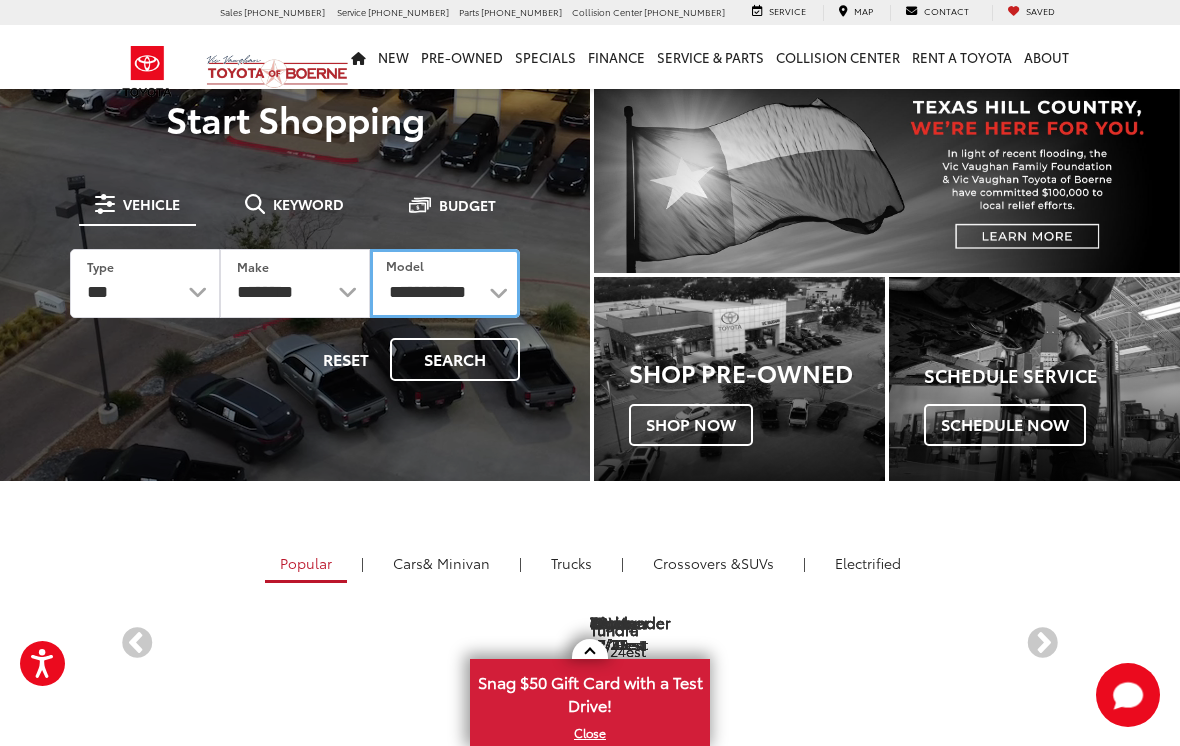 select on "****" 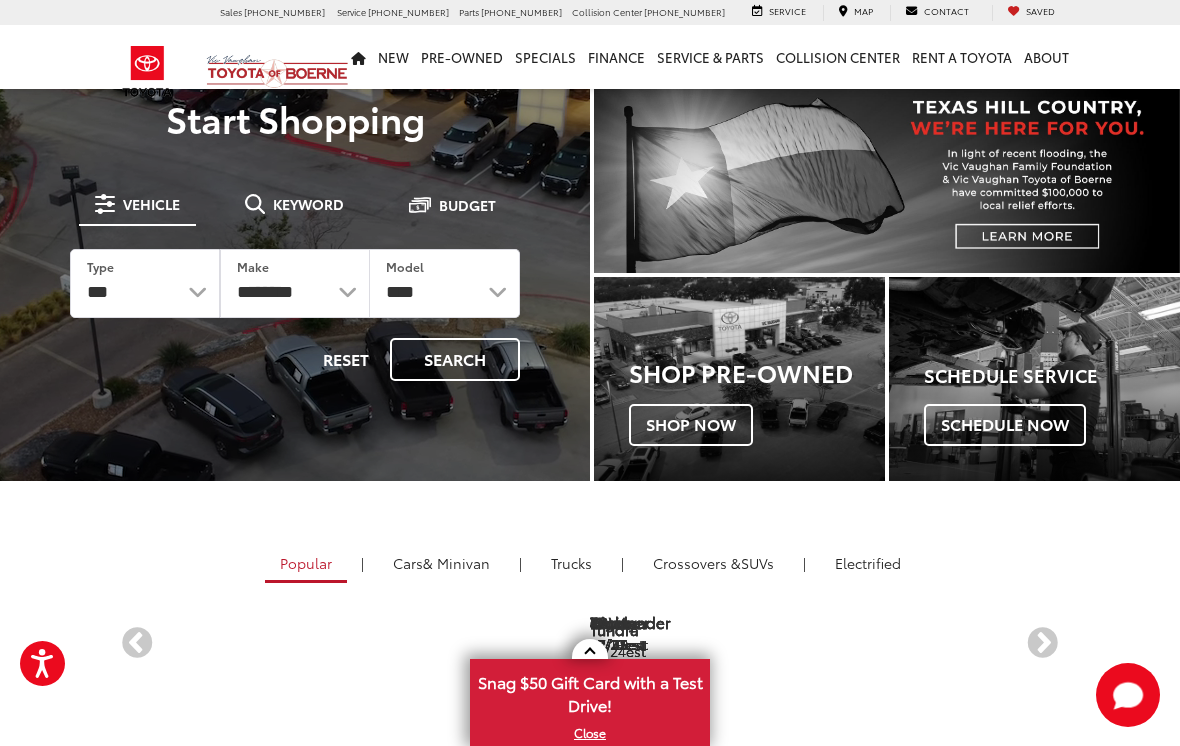 click on "Search" at bounding box center (455, 359) 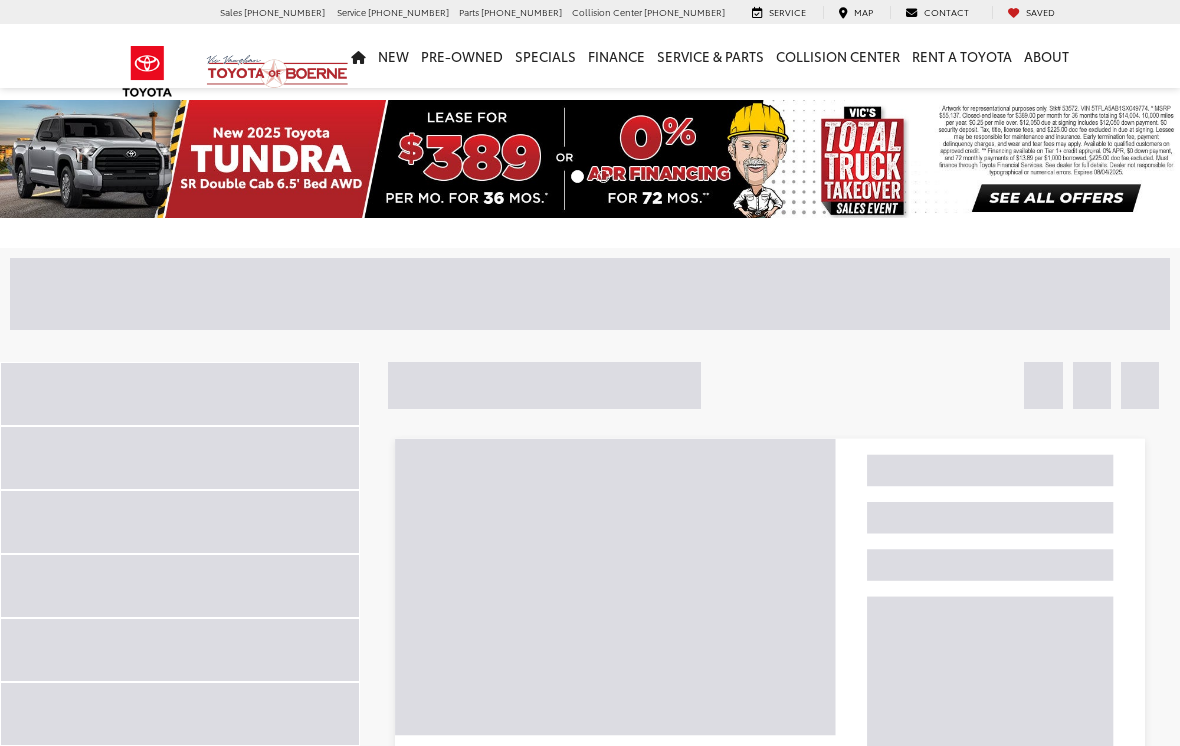 scroll, scrollTop: 0, scrollLeft: 0, axis: both 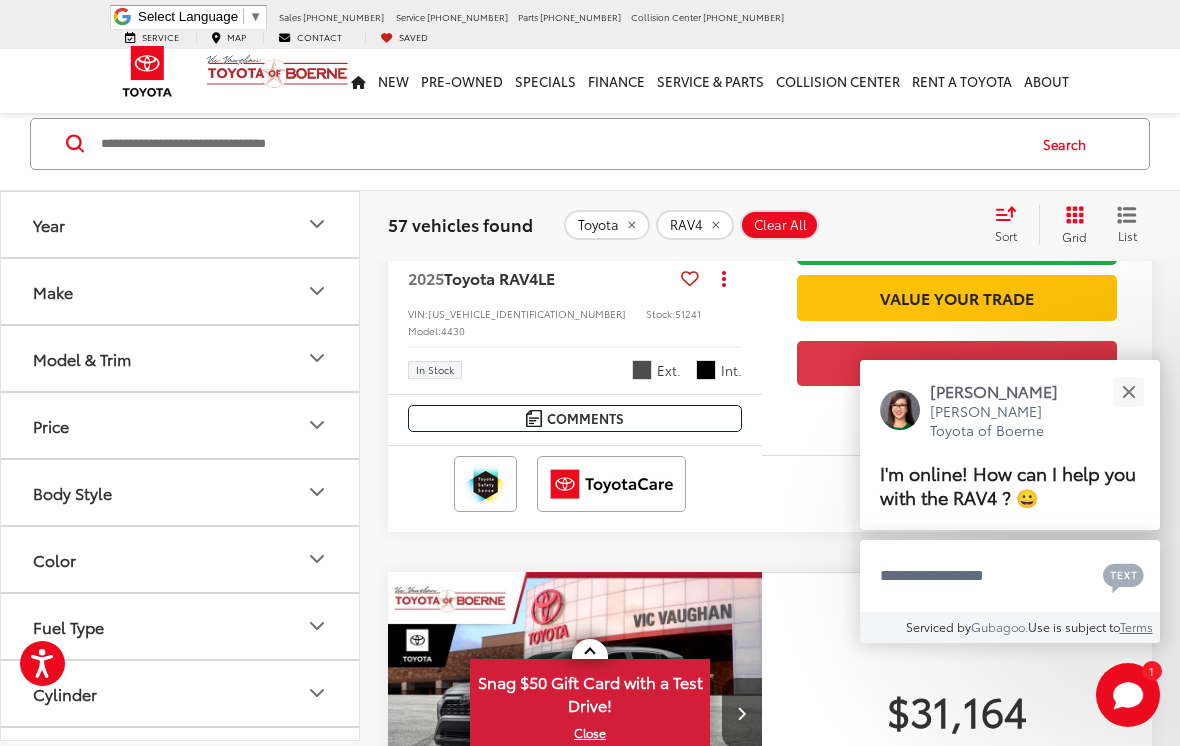 click at bounding box center (1128, 391) 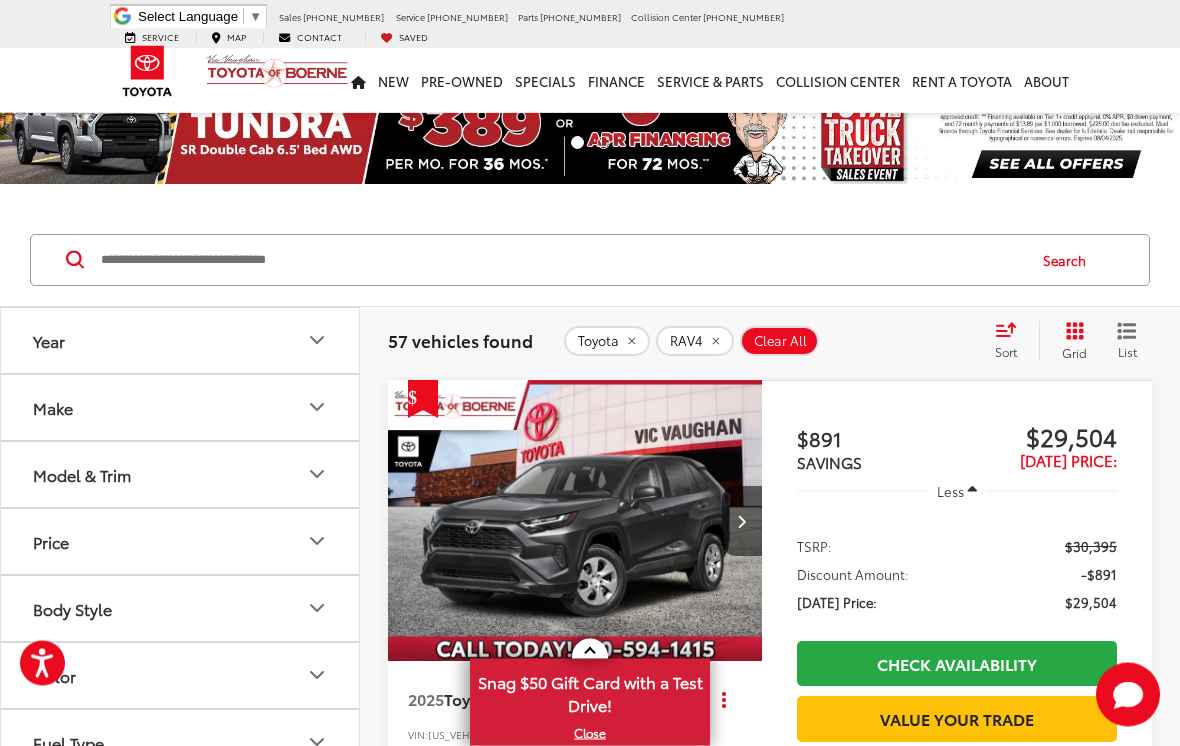 scroll, scrollTop: 0, scrollLeft: 0, axis: both 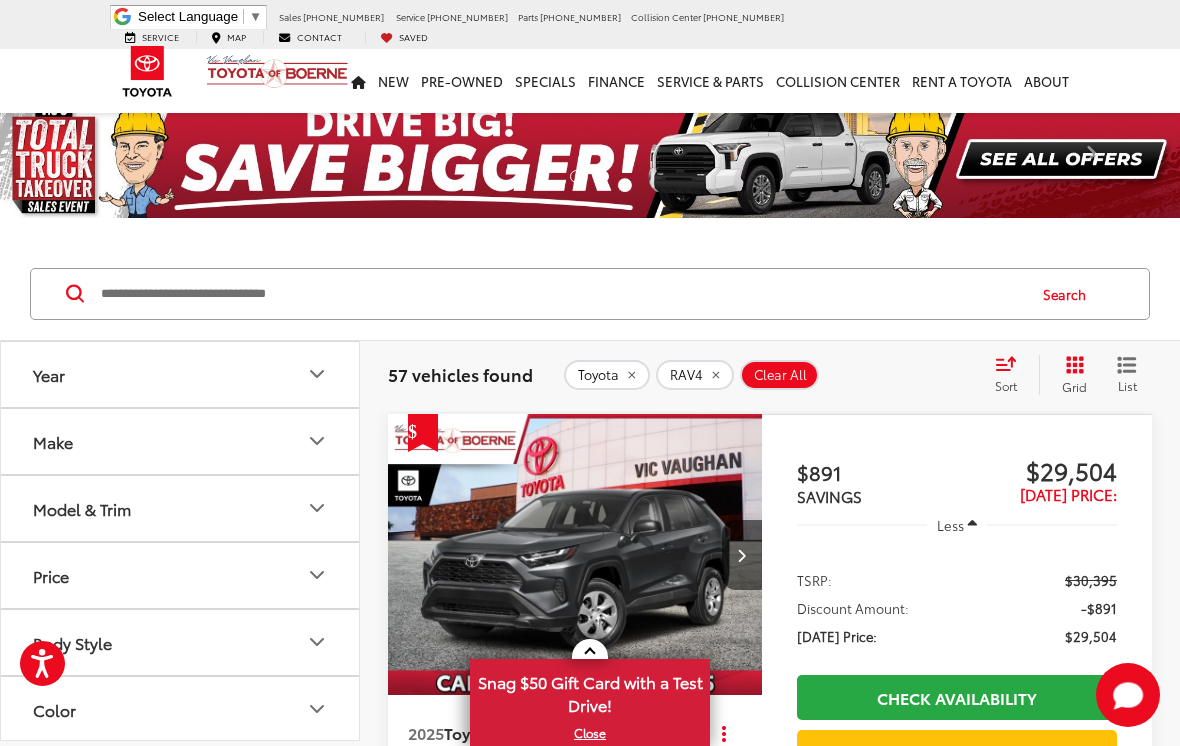 click 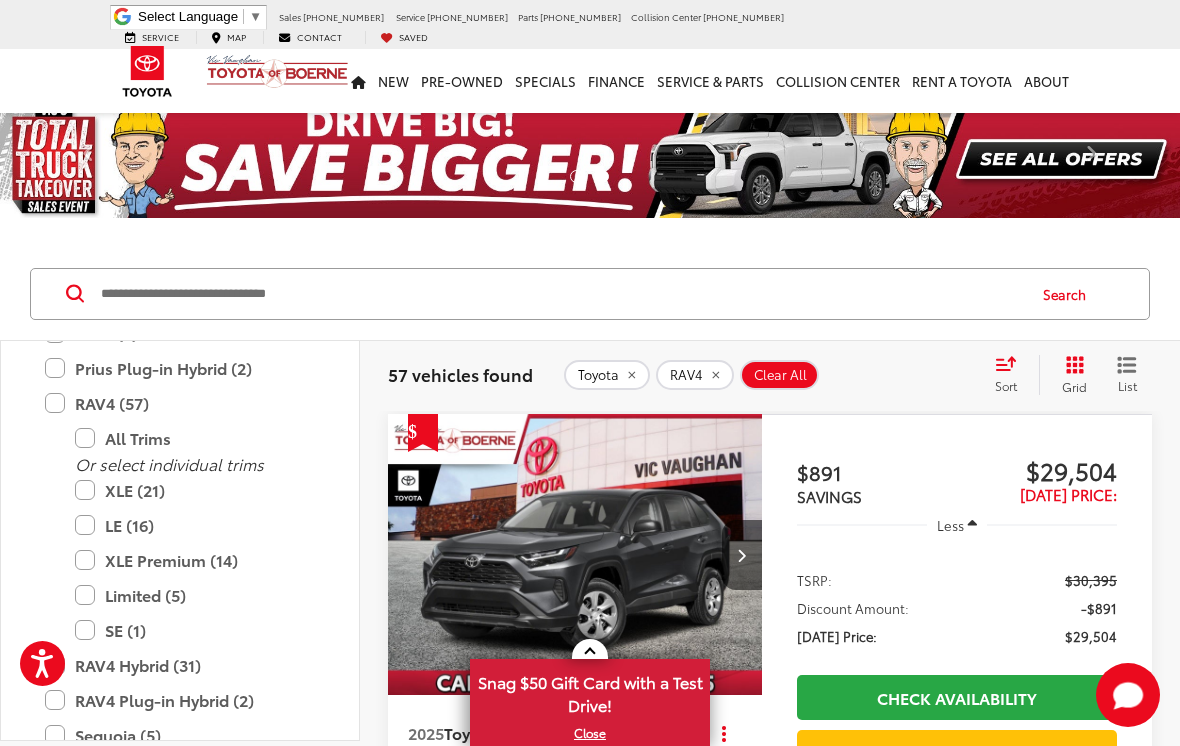 scroll, scrollTop: 838, scrollLeft: 0, axis: vertical 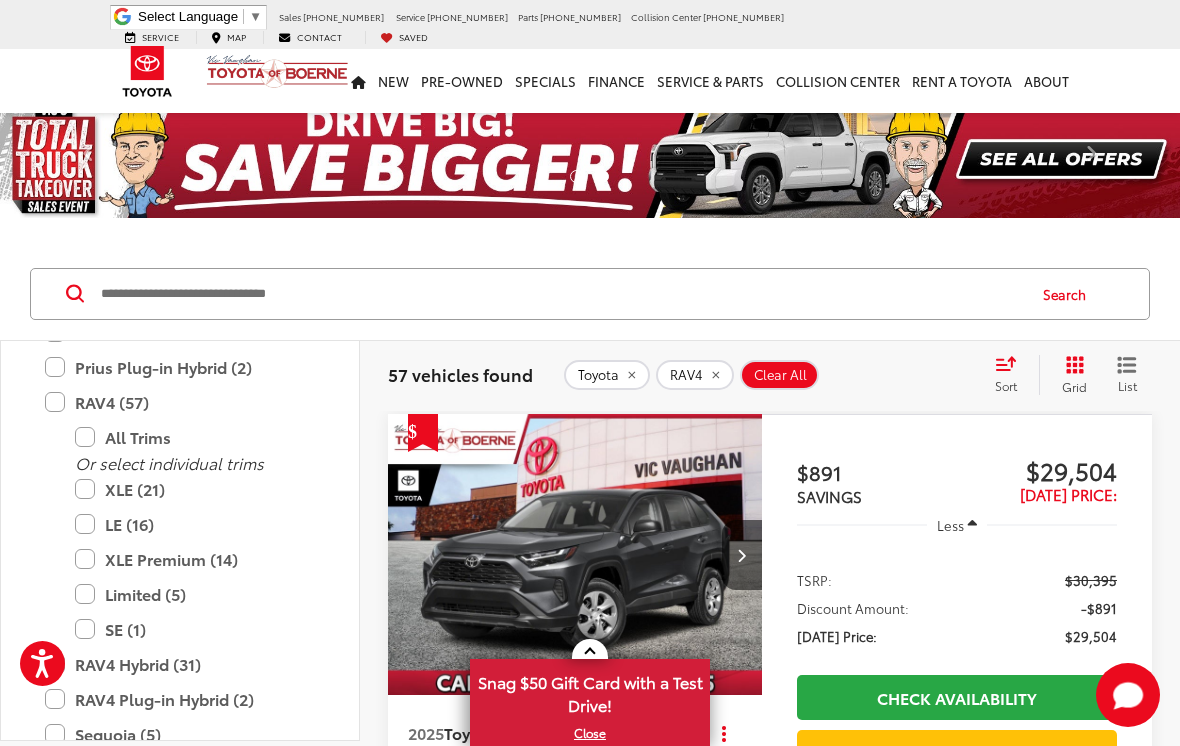 click on "XLE Premium (14)" at bounding box center [195, 559] 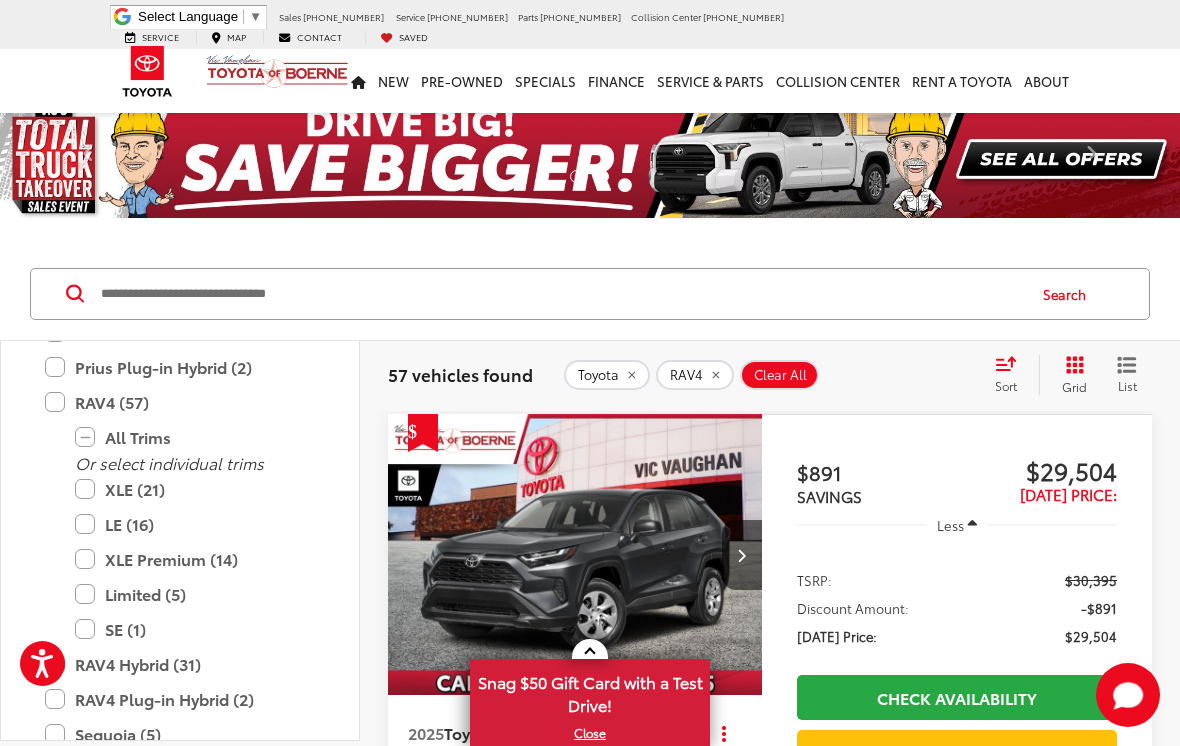 click on "XLE (21)" at bounding box center (195, 489) 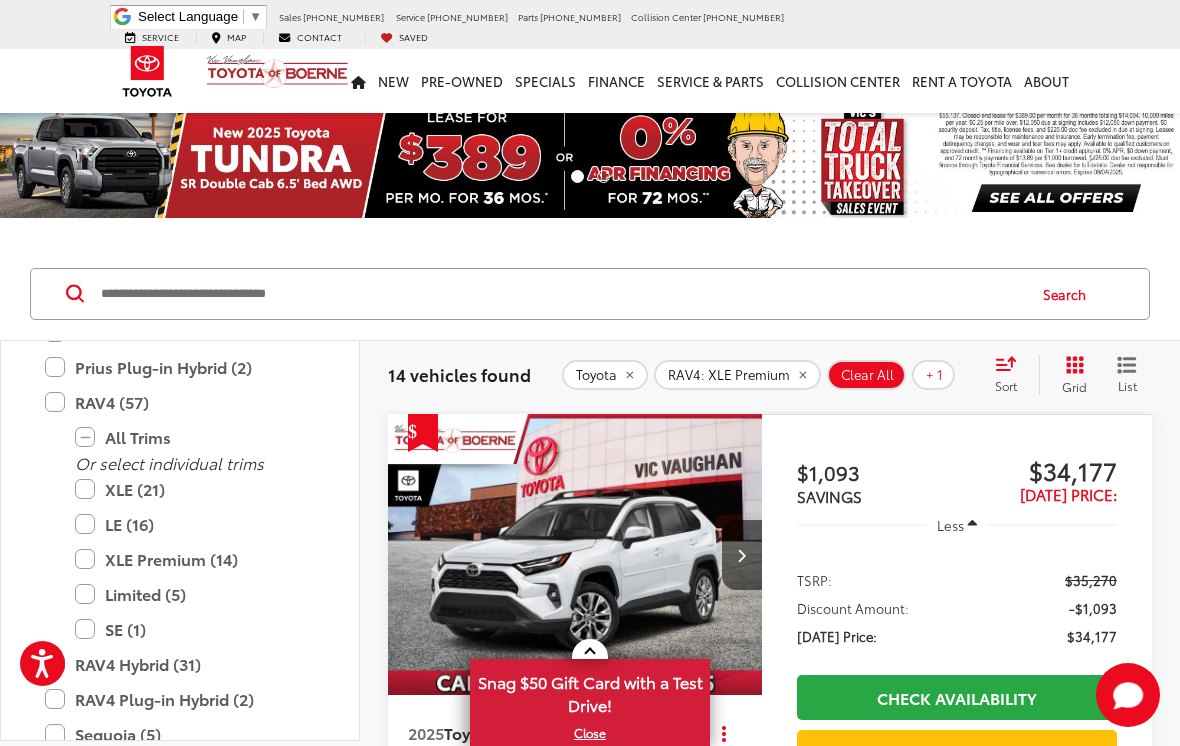 click on "Limited (5)" at bounding box center (195, 594) 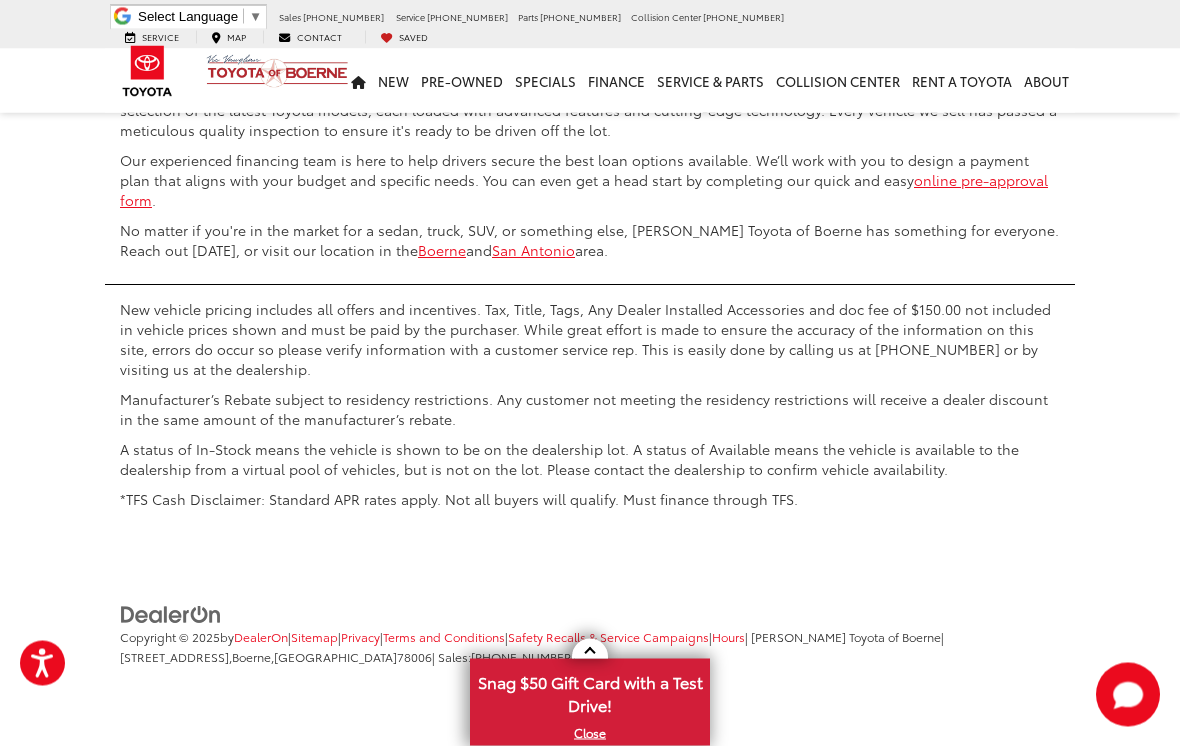 scroll, scrollTop: 9447, scrollLeft: 0, axis: vertical 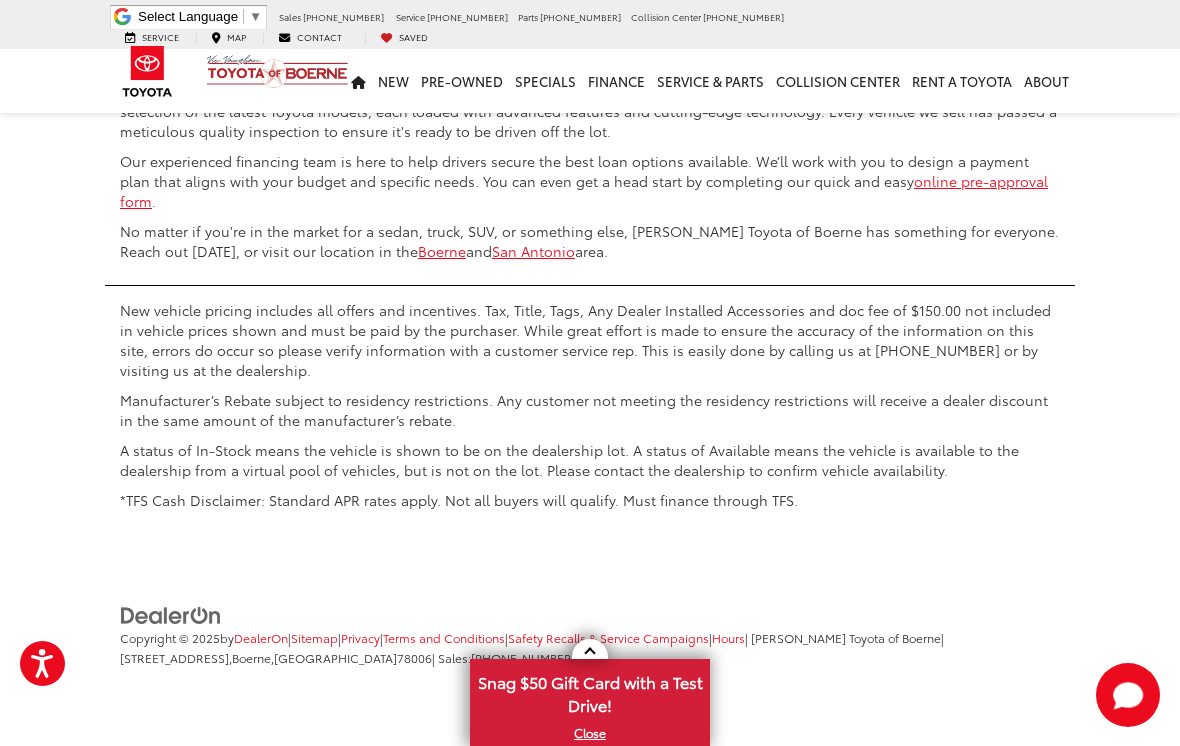 click on "2" at bounding box center (824, -41) 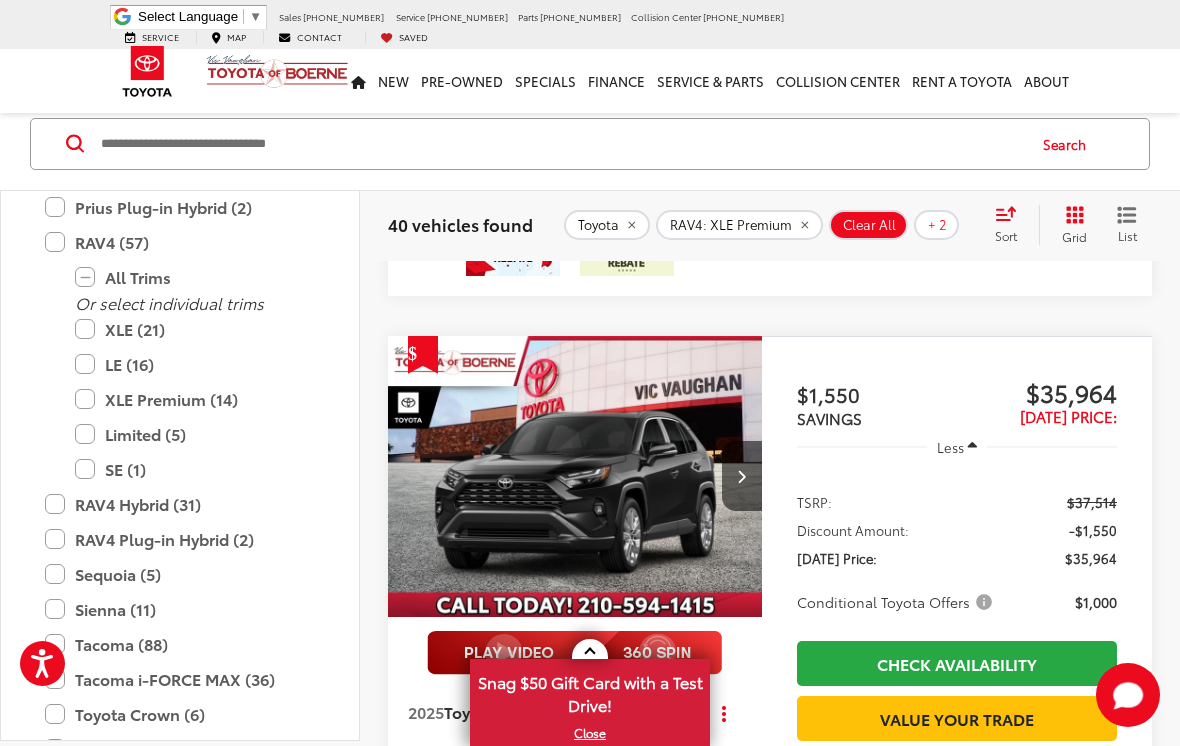 scroll, scrollTop: 7154, scrollLeft: 0, axis: vertical 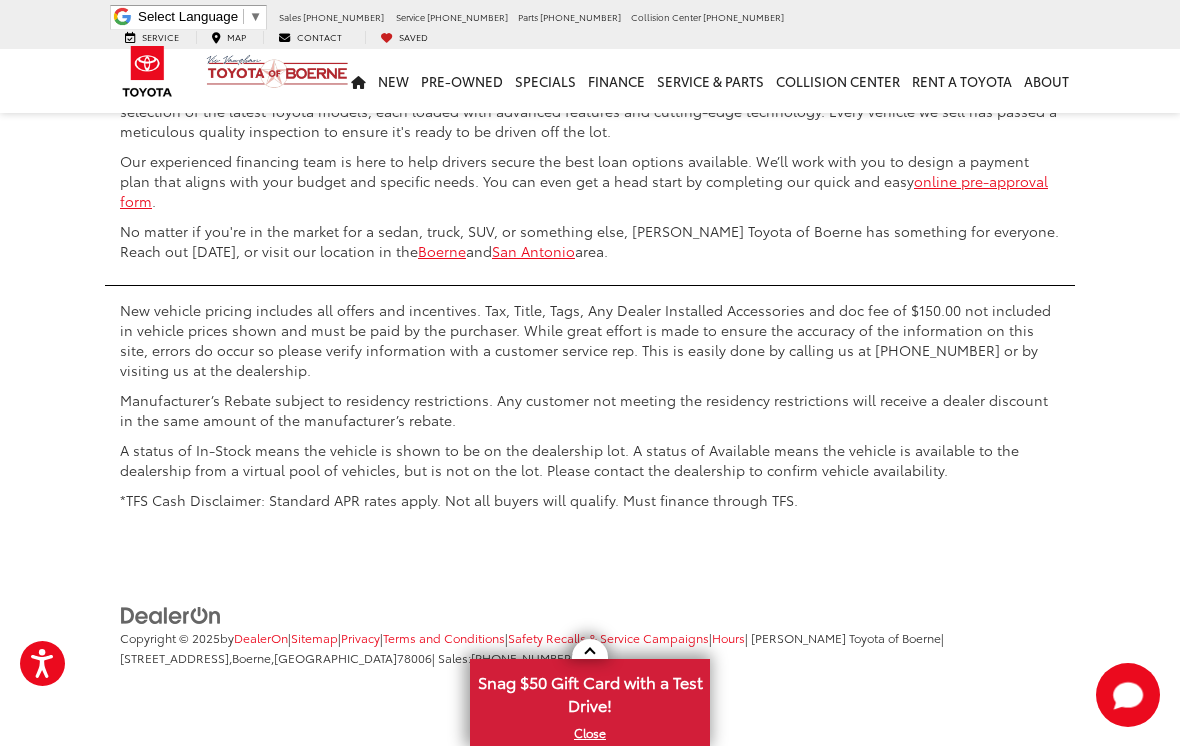 click on "3" at bounding box center (854, -41) 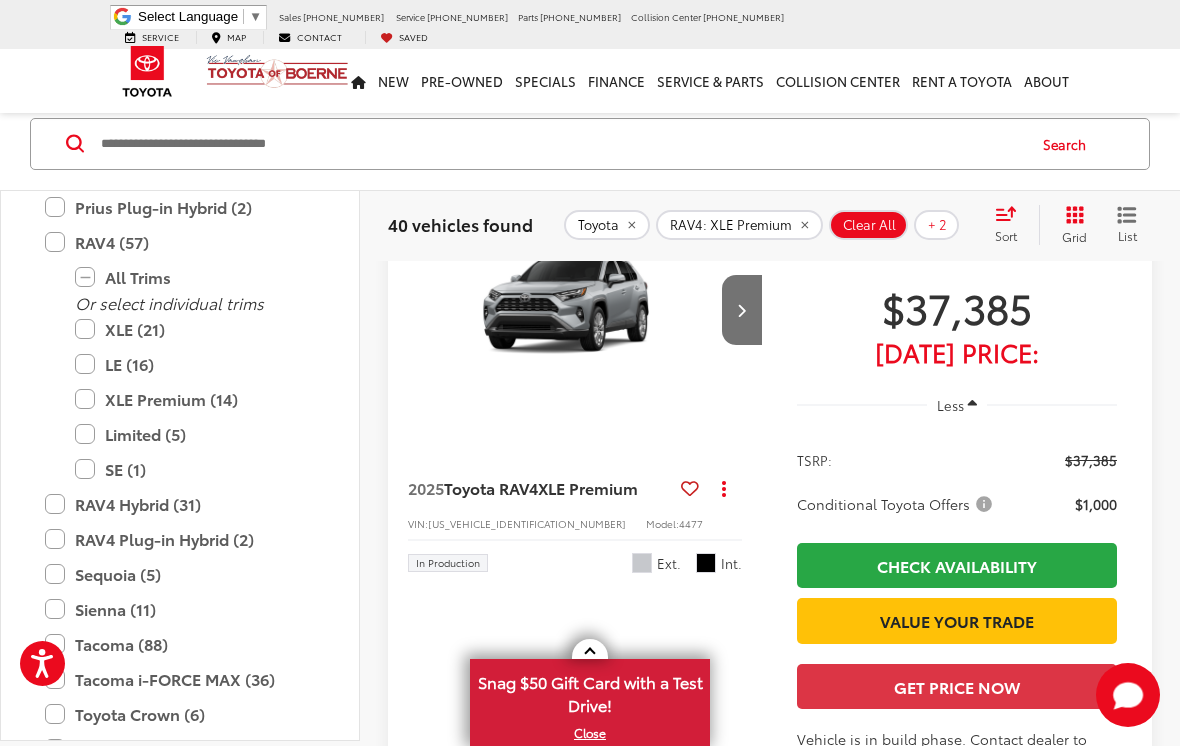 scroll, scrollTop: 928, scrollLeft: 0, axis: vertical 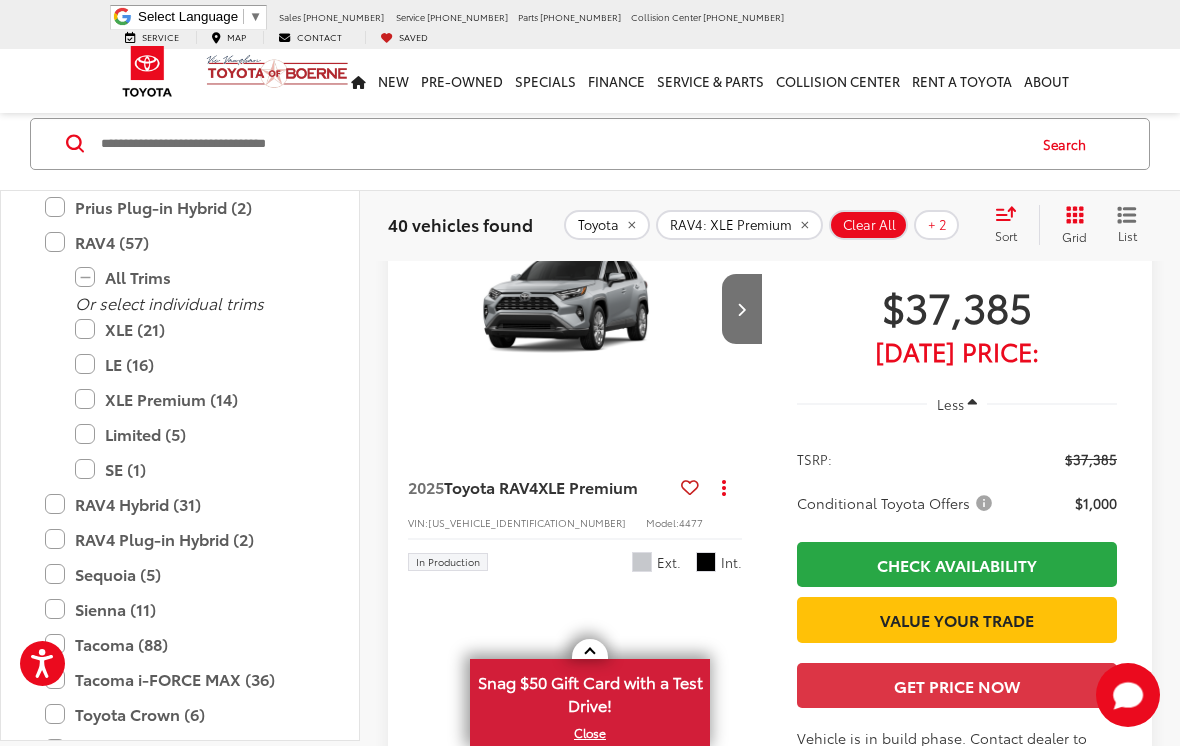 click at bounding box center (575, 309) 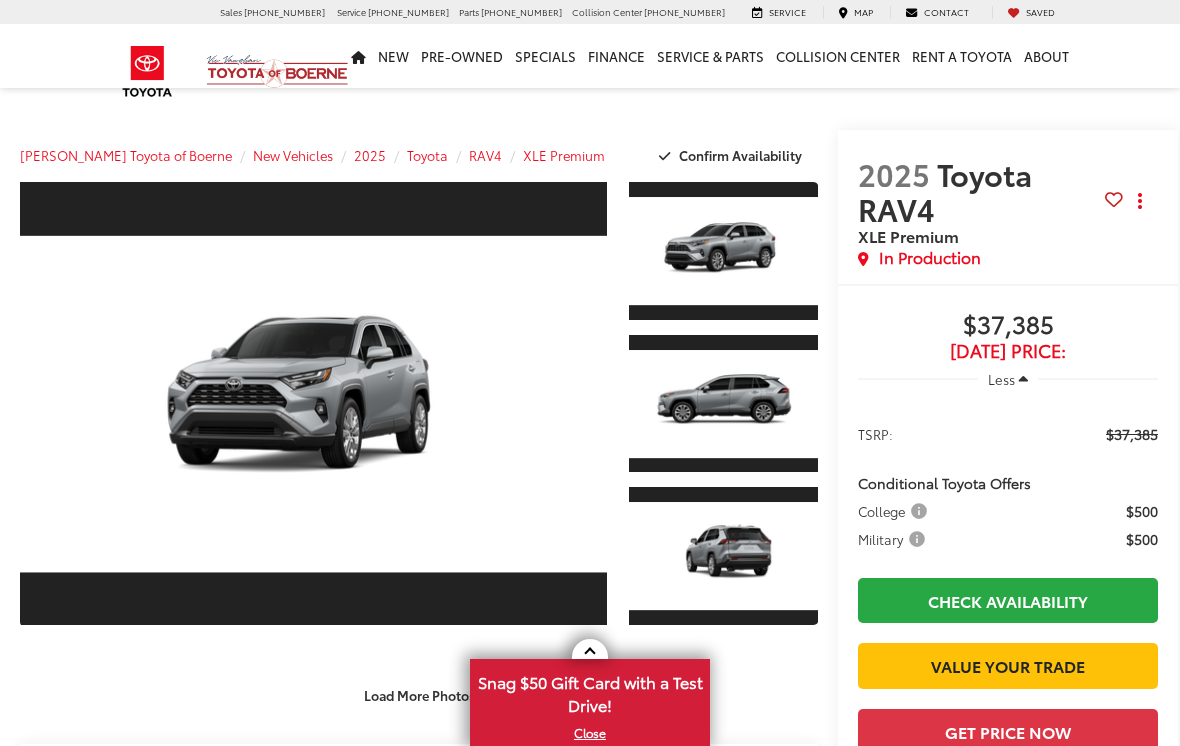scroll, scrollTop: 0, scrollLeft: 0, axis: both 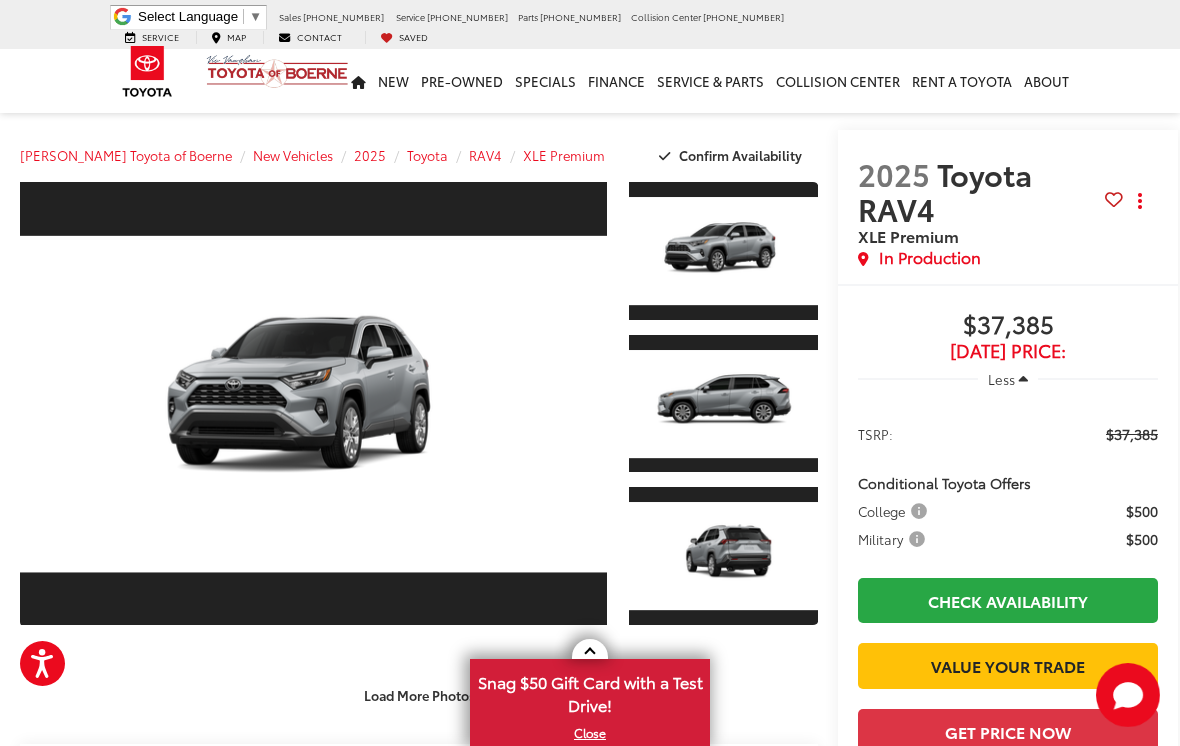 click at bounding box center (723, 404) 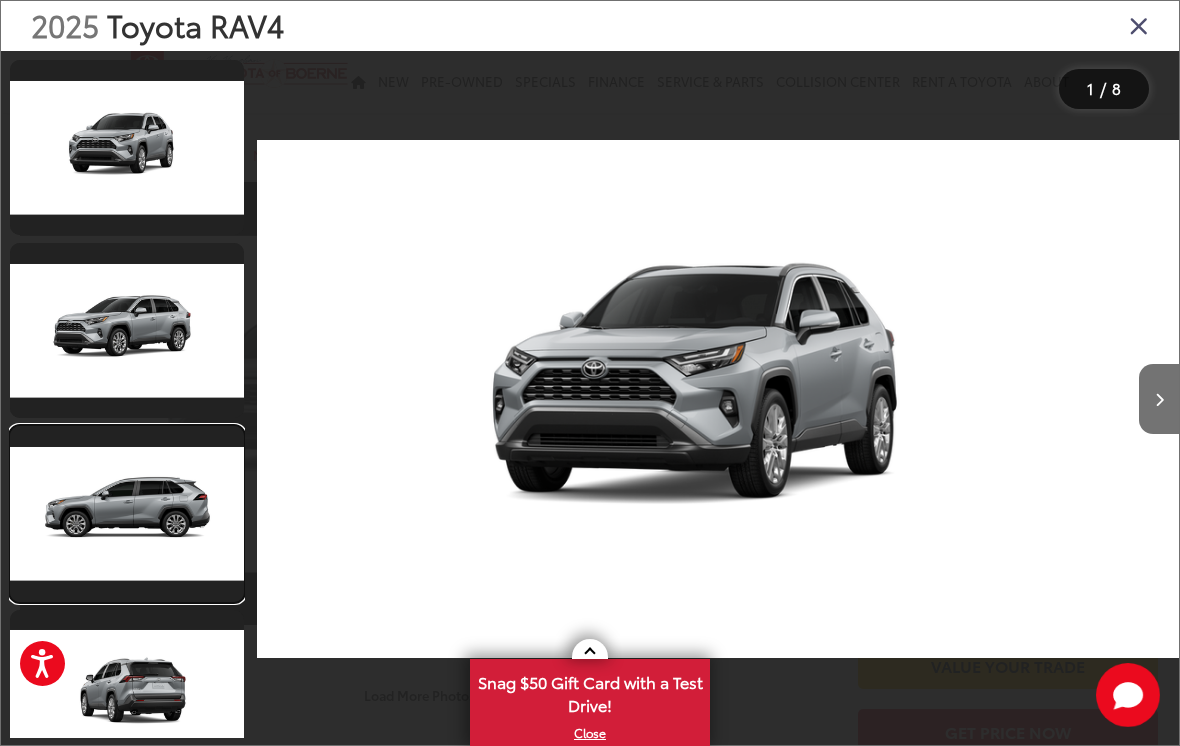 scroll, scrollTop: 127, scrollLeft: 0, axis: vertical 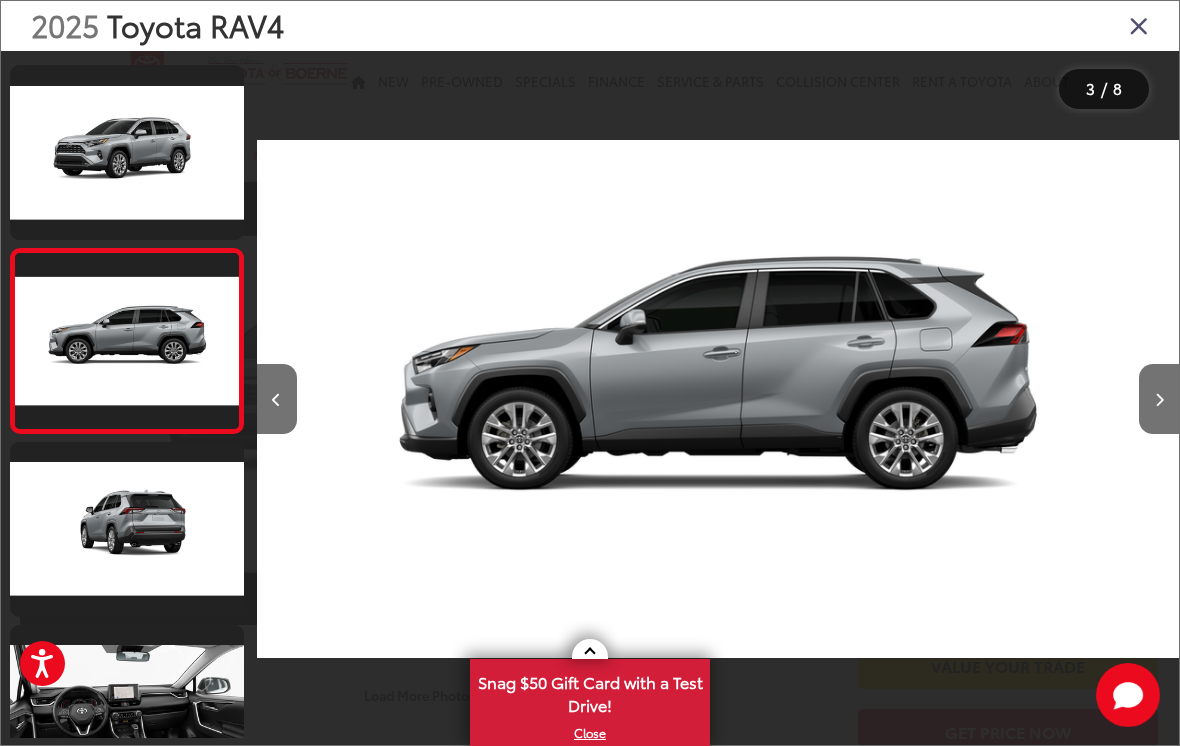 click at bounding box center [1159, 399] 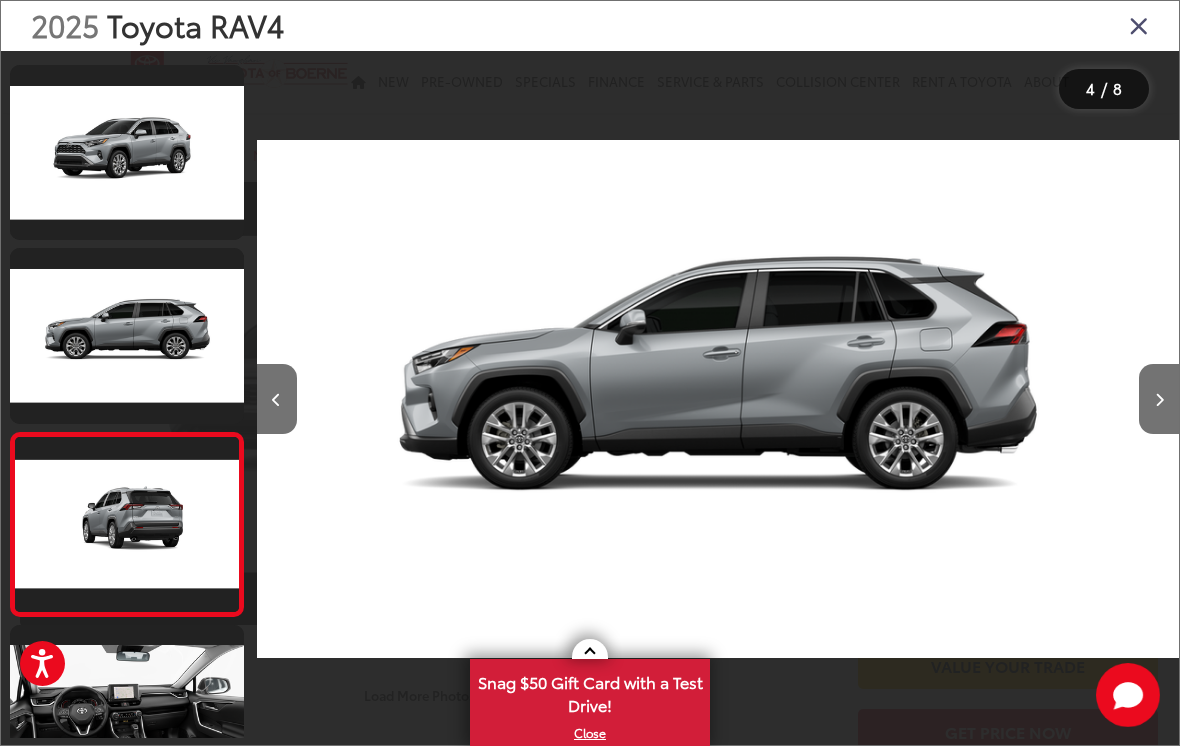 scroll, scrollTop: 0, scrollLeft: 2685, axis: horizontal 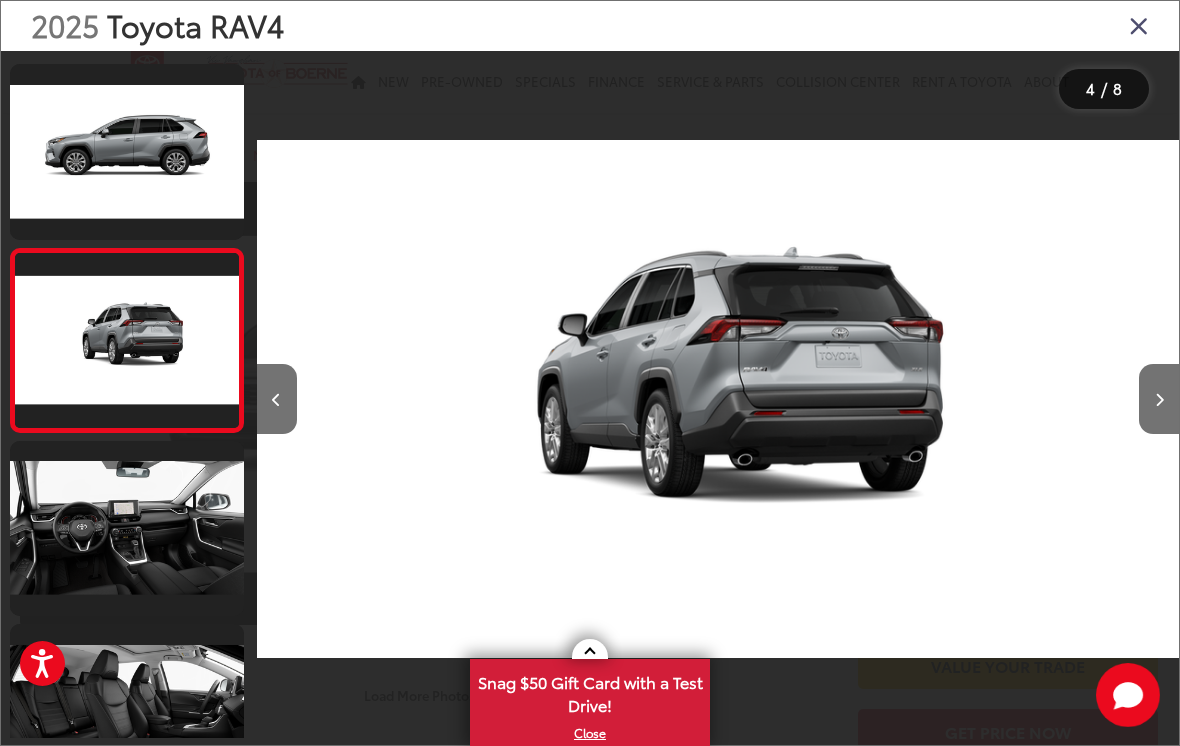 click at bounding box center (1159, 399) 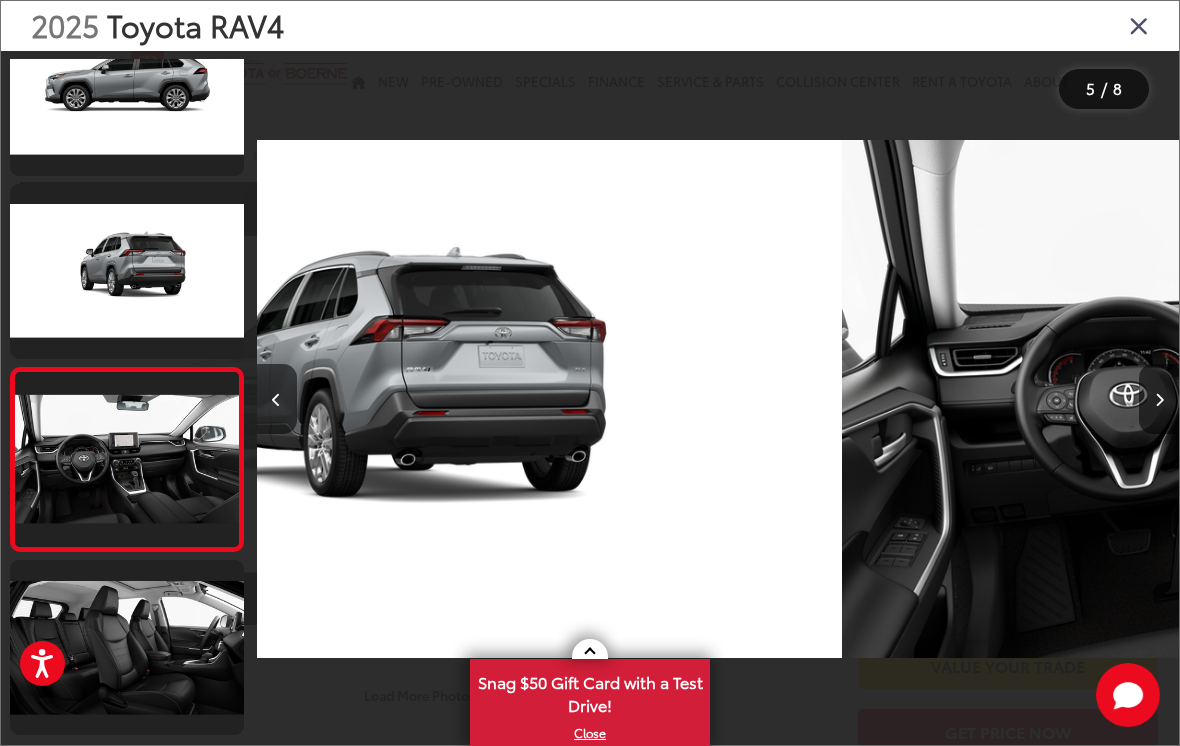 scroll, scrollTop: 526, scrollLeft: 0, axis: vertical 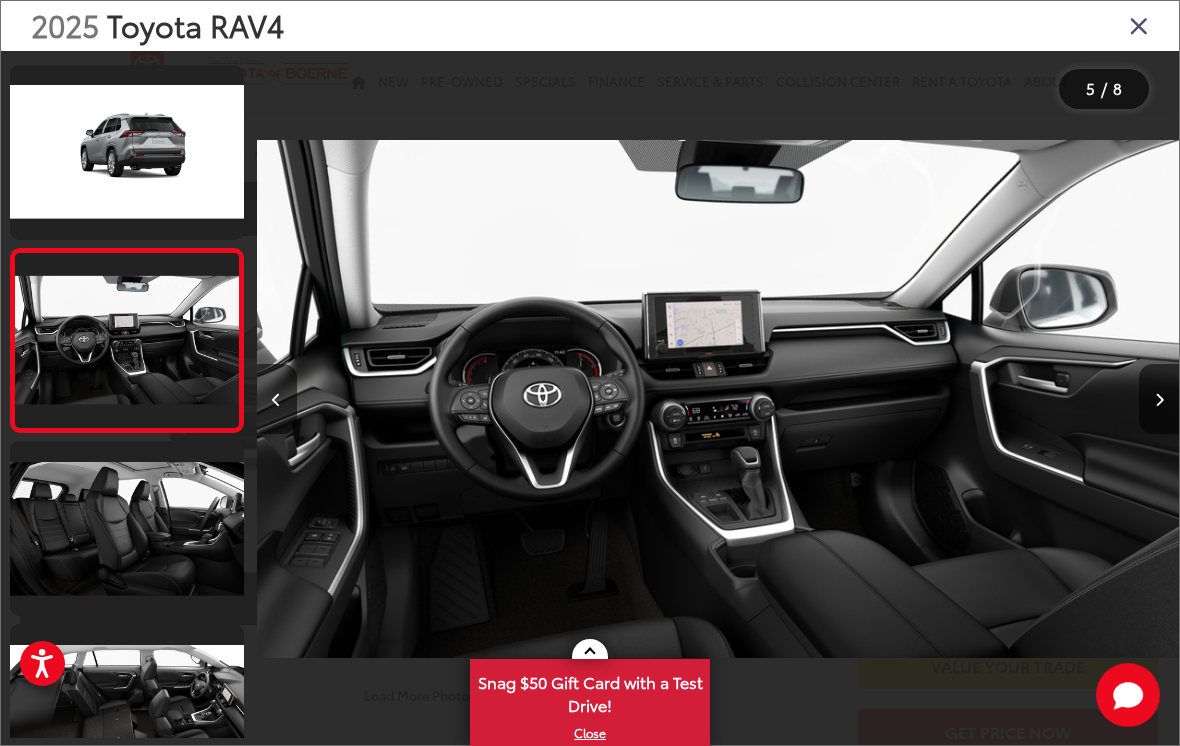 click at bounding box center [1159, 399] 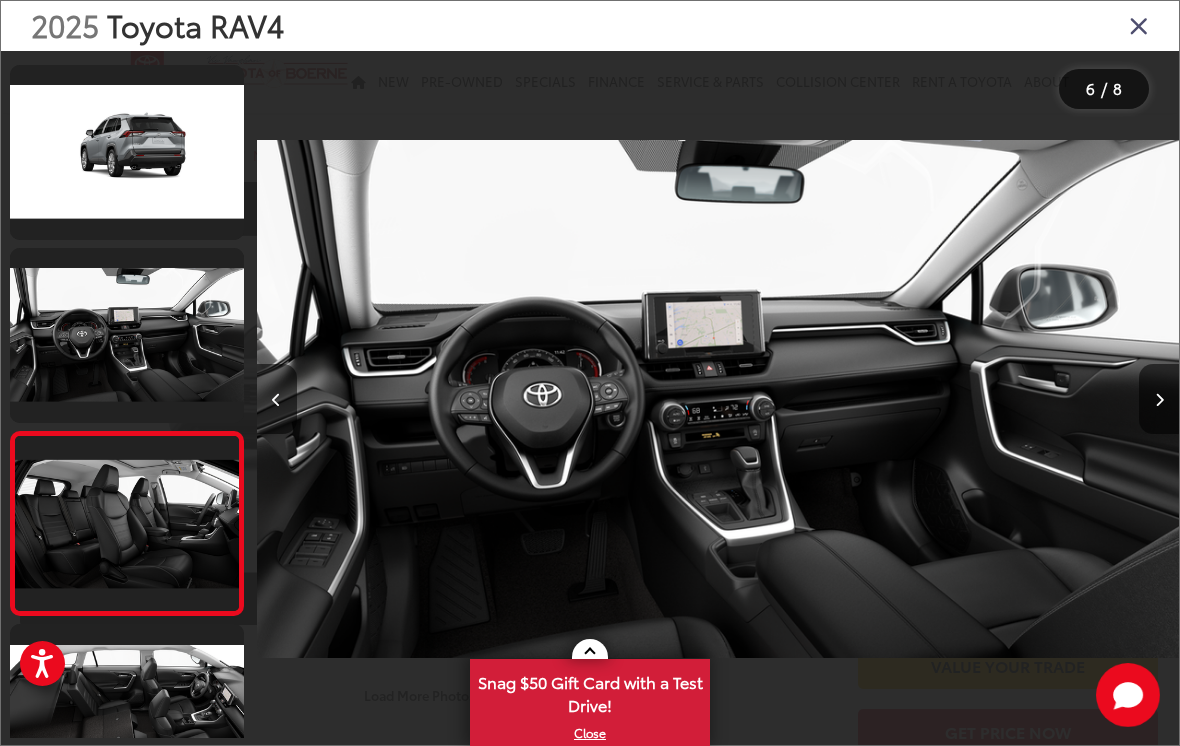 scroll, scrollTop: 0, scrollLeft: 4462, axis: horizontal 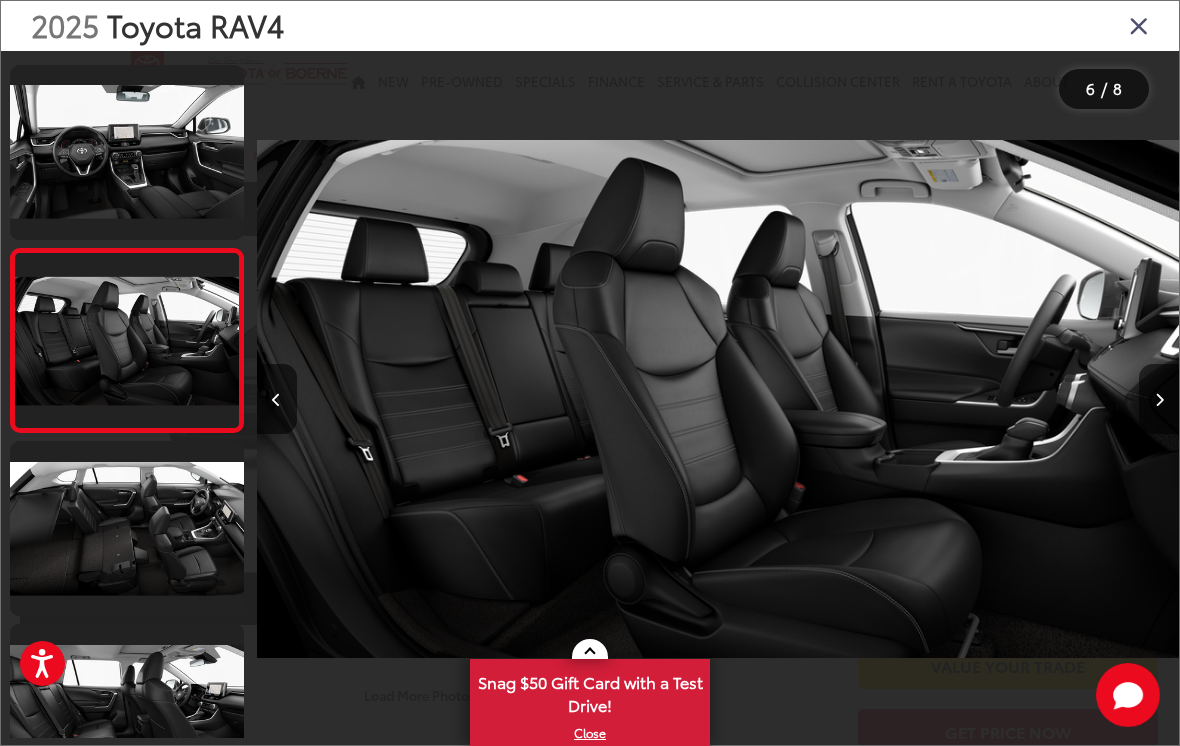 click at bounding box center (127, 152) 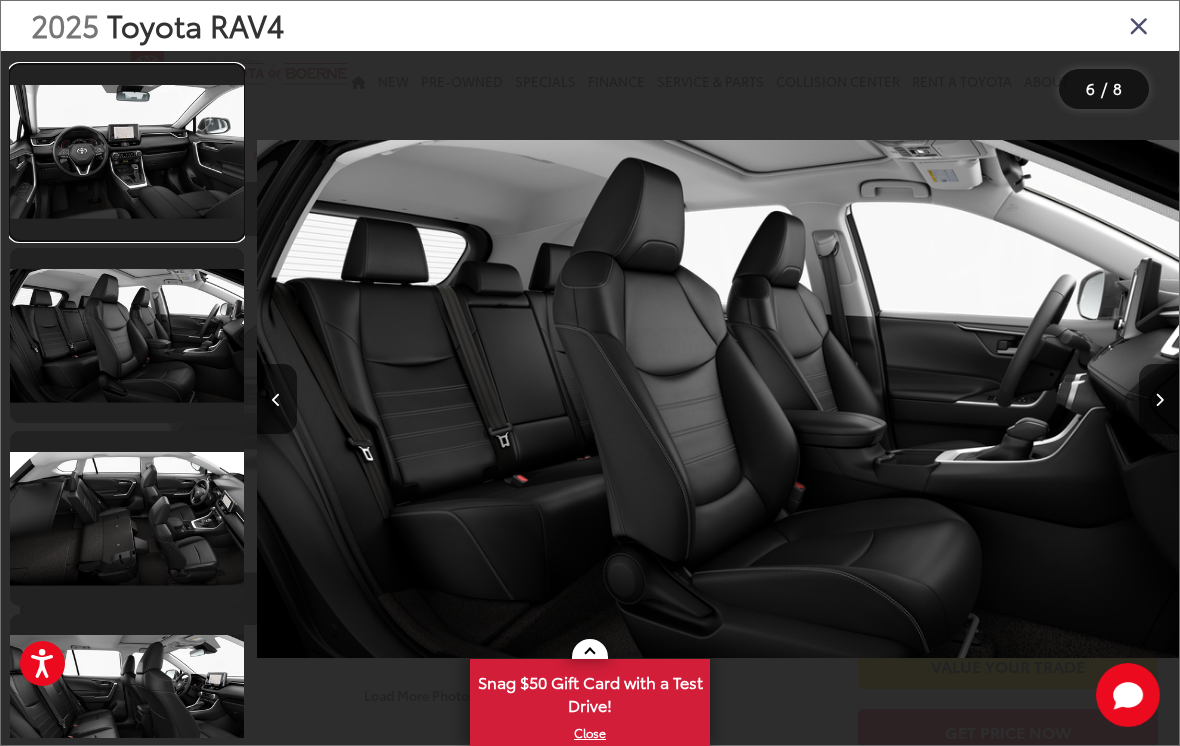 scroll, scrollTop: 658, scrollLeft: 0, axis: vertical 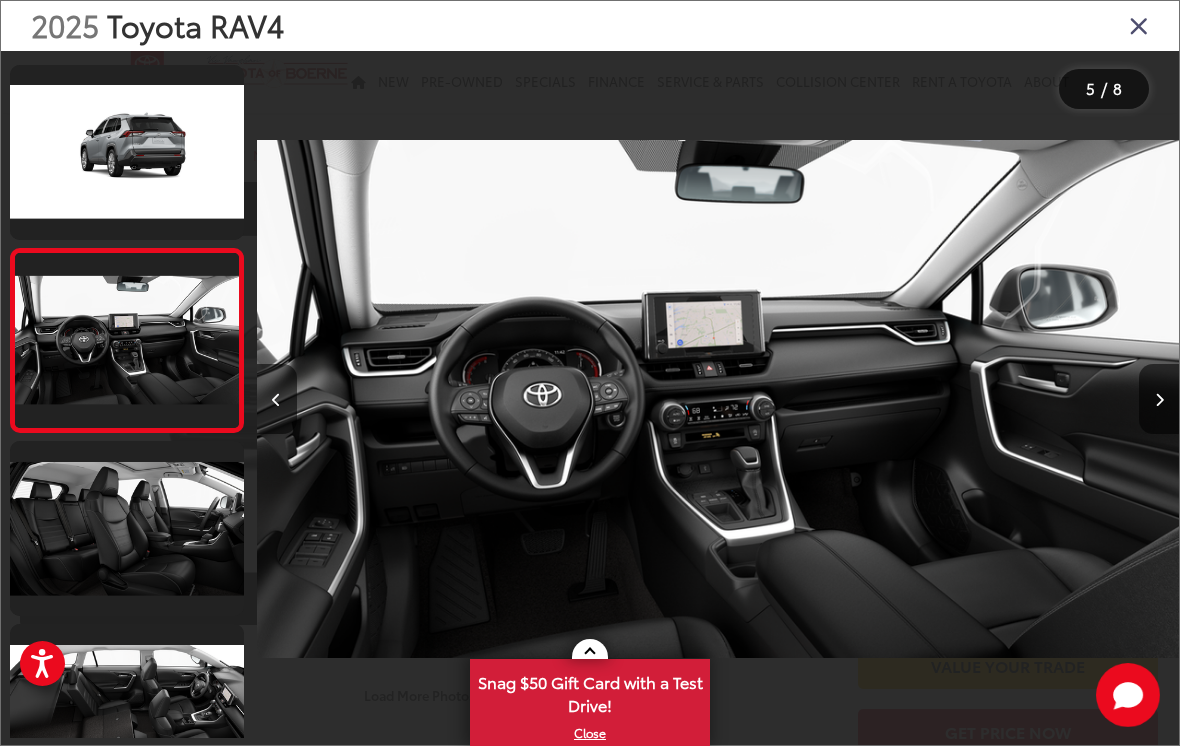 click at bounding box center [1063, 399] 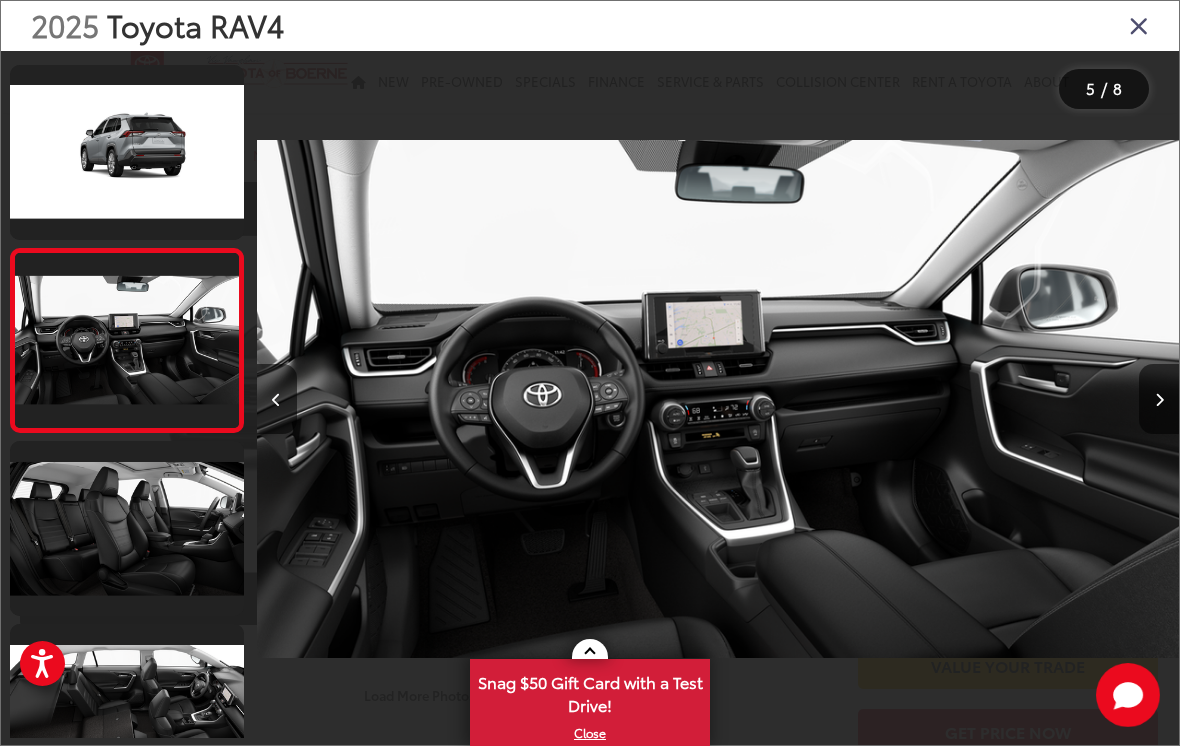 click at bounding box center [1159, 399] 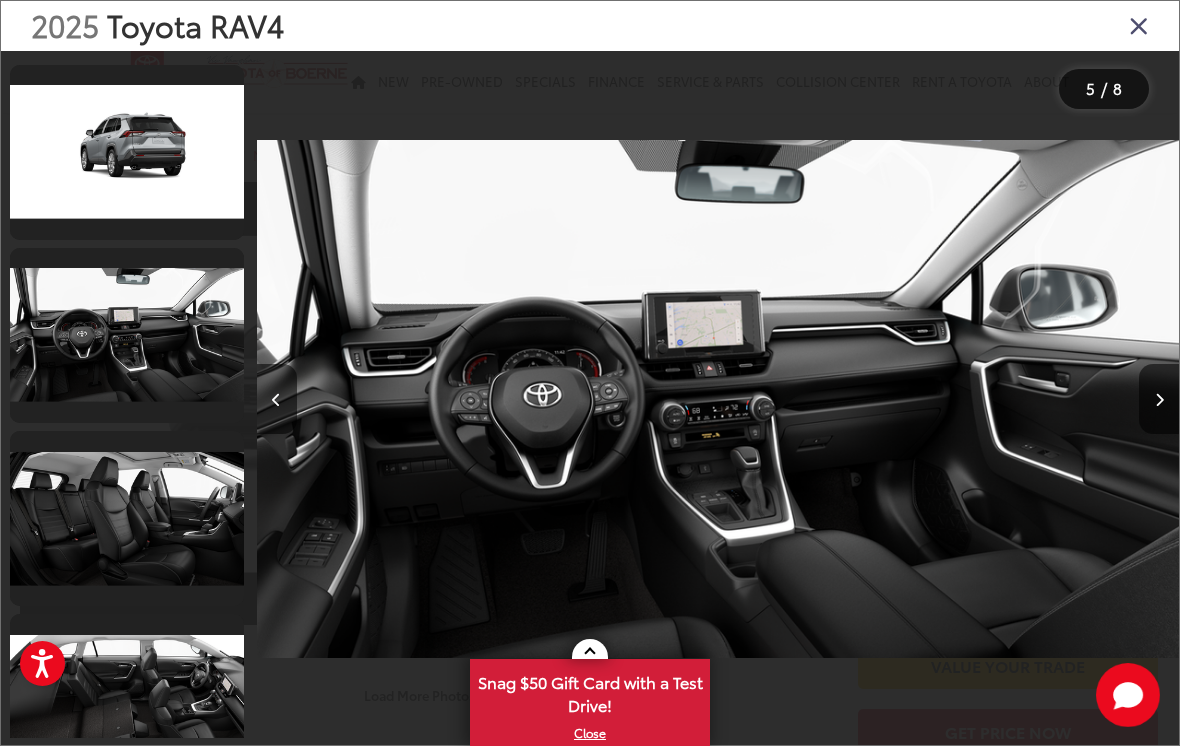 scroll, scrollTop: 614, scrollLeft: 0, axis: vertical 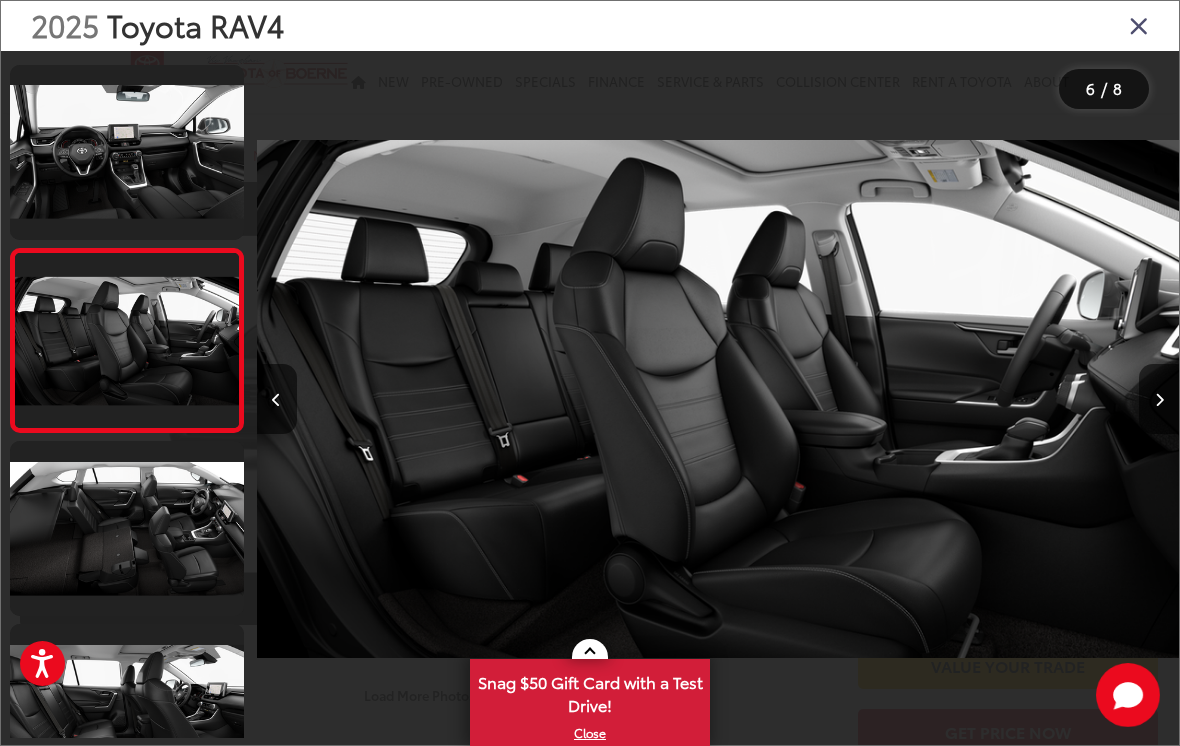 click at bounding box center (1159, 399) 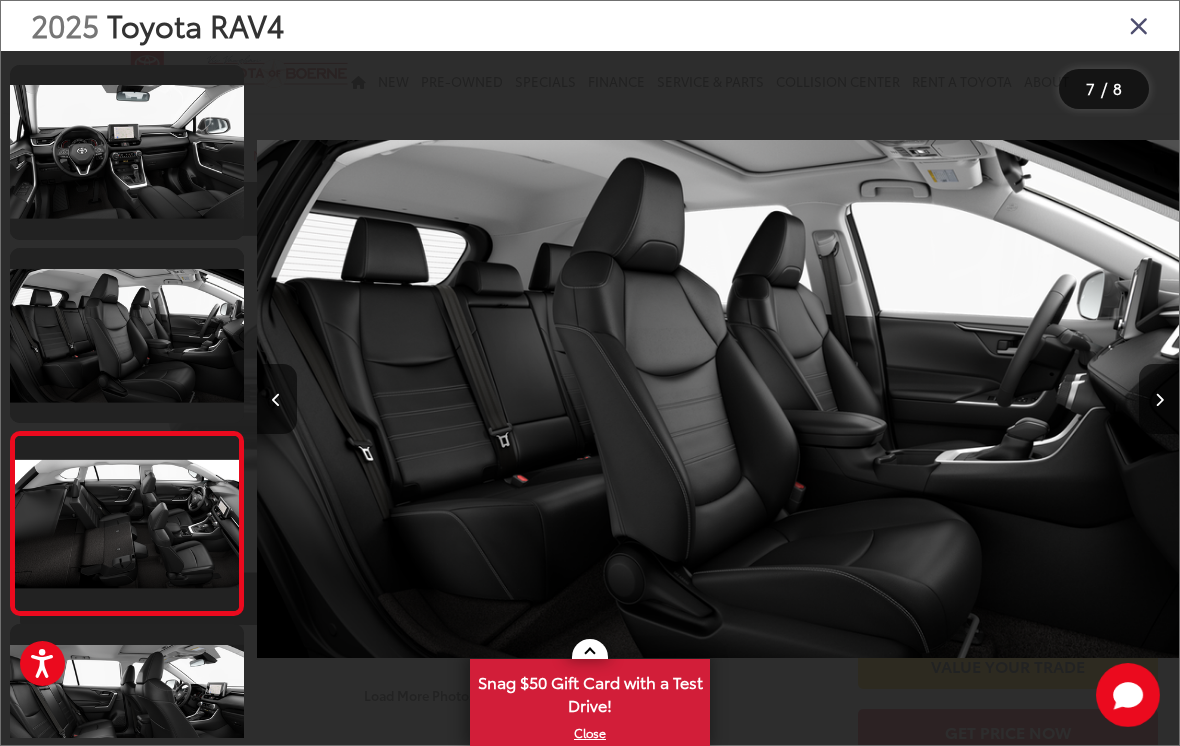 scroll 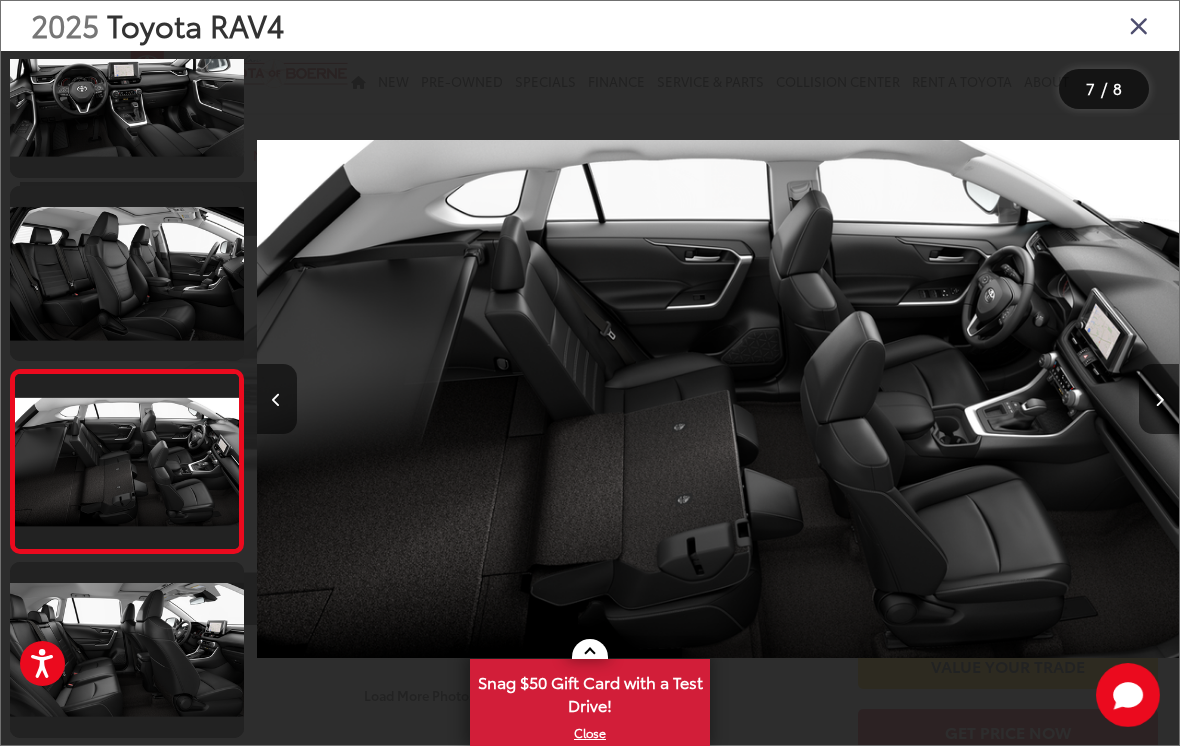 click at bounding box center (1159, 399) 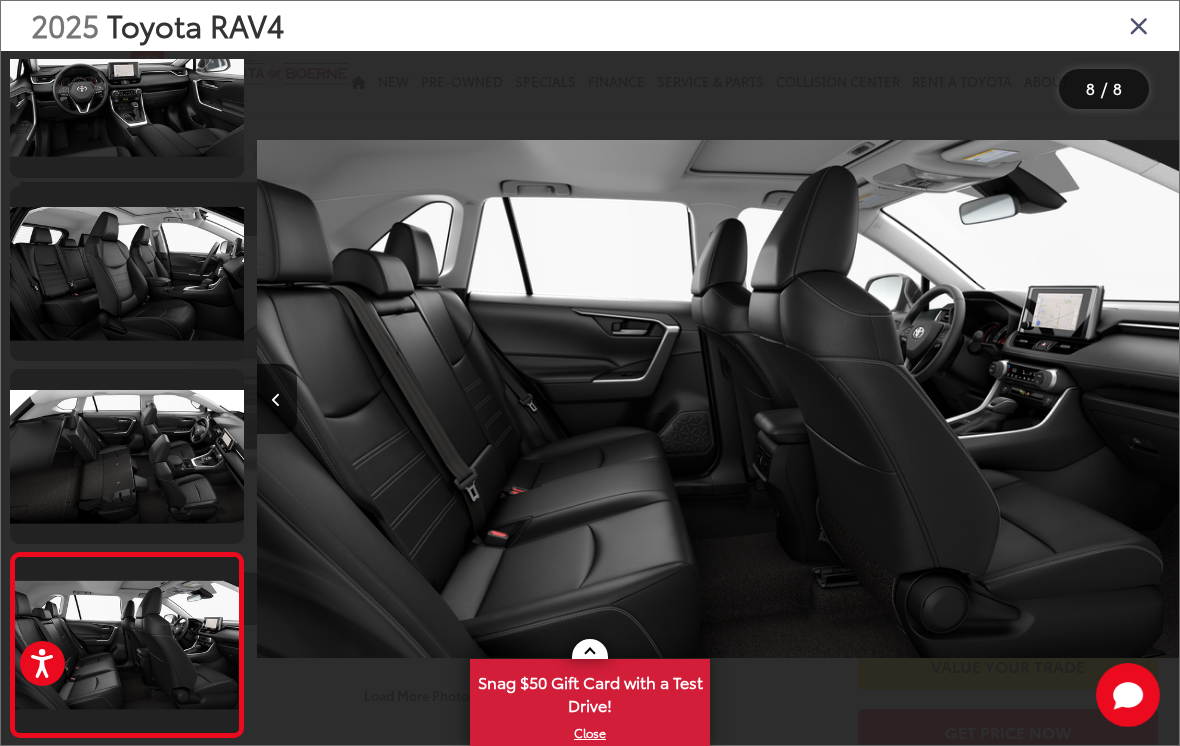 click at bounding box center [1063, 399] 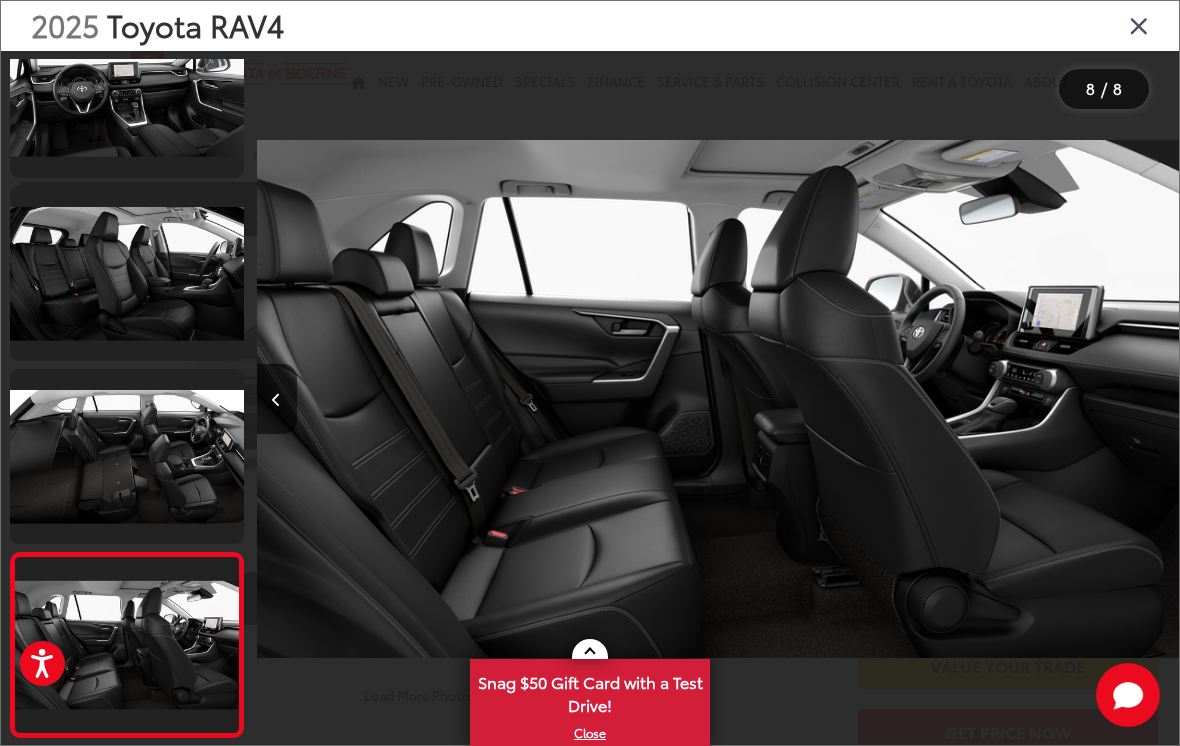 click at bounding box center [127, 456] 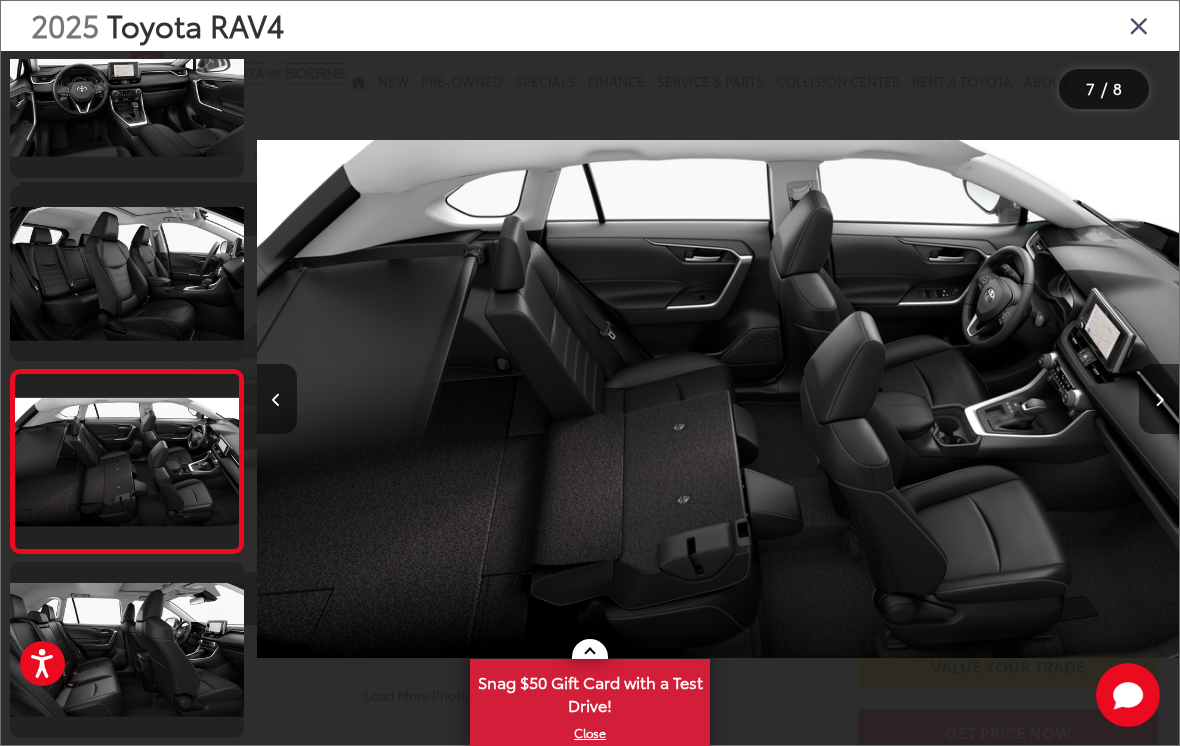 click at bounding box center [1139, 25] 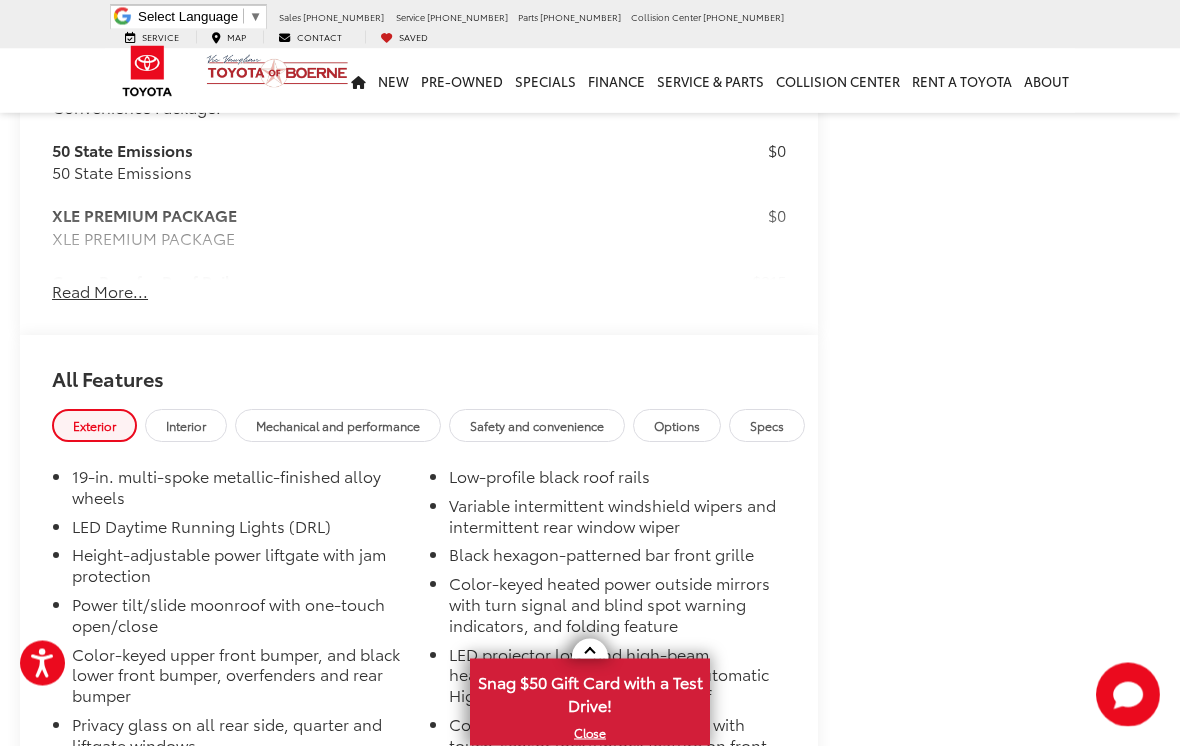 scroll, scrollTop: 1927, scrollLeft: 0, axis: vertical 